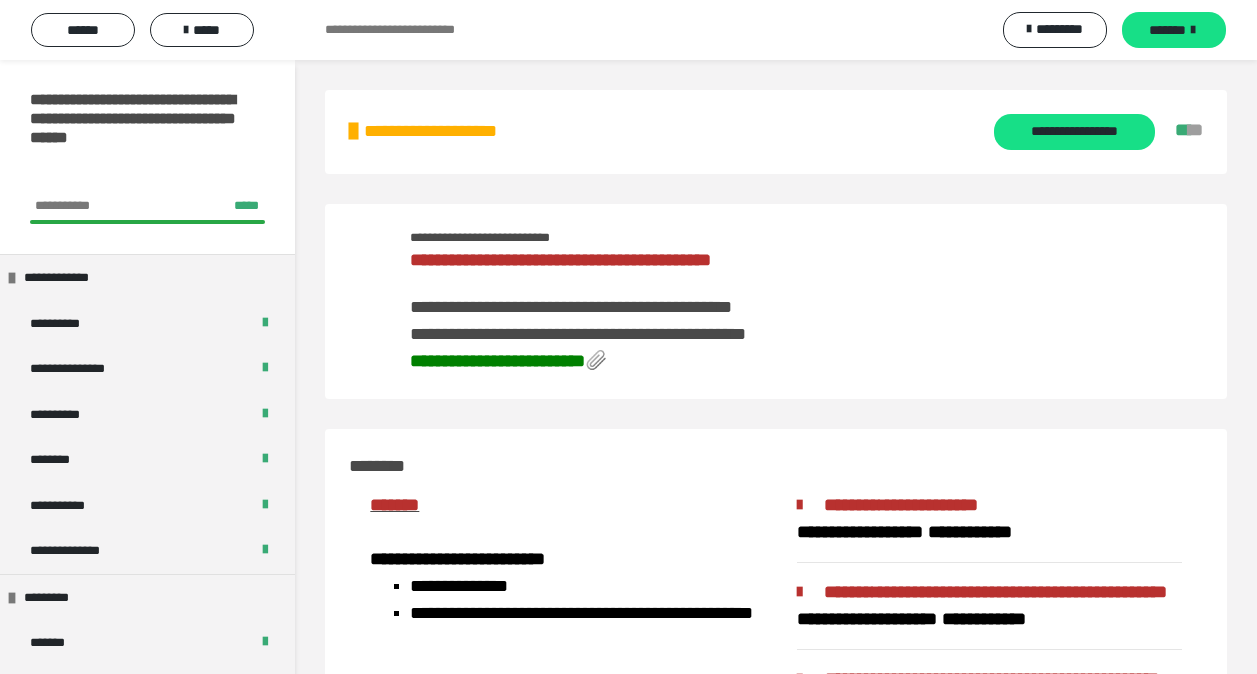 scroll, scrollTop: 700, scrollLeft: 0, axis: vertical 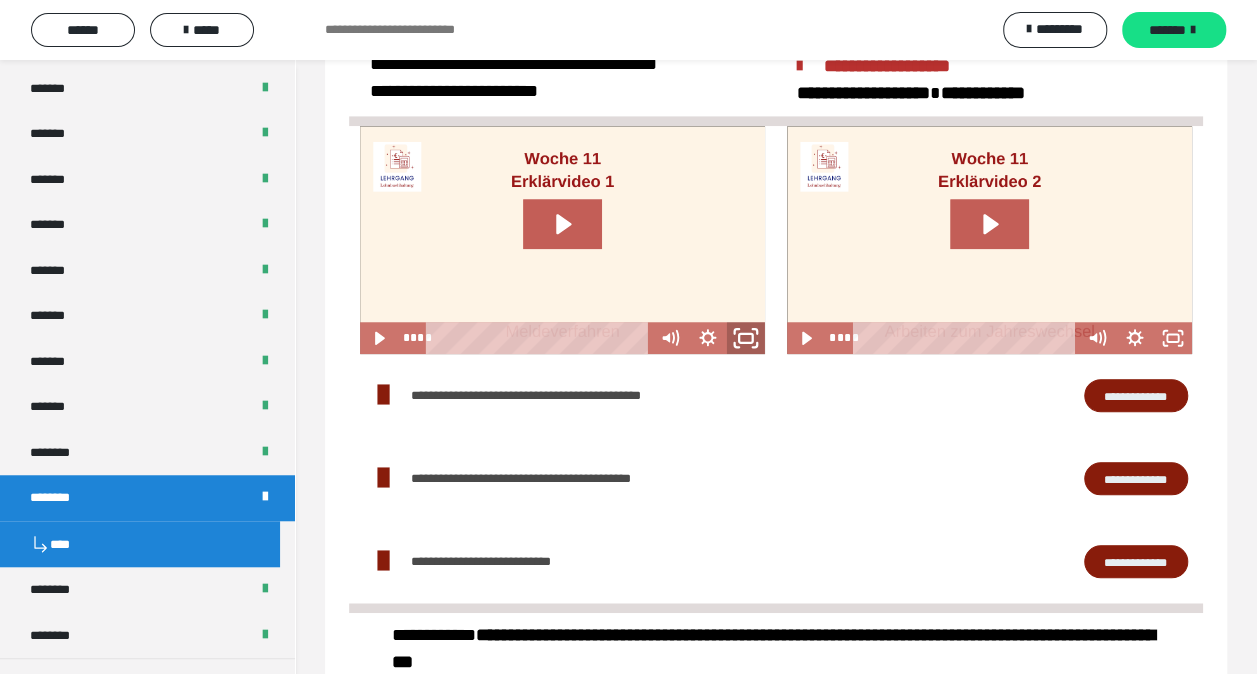 click 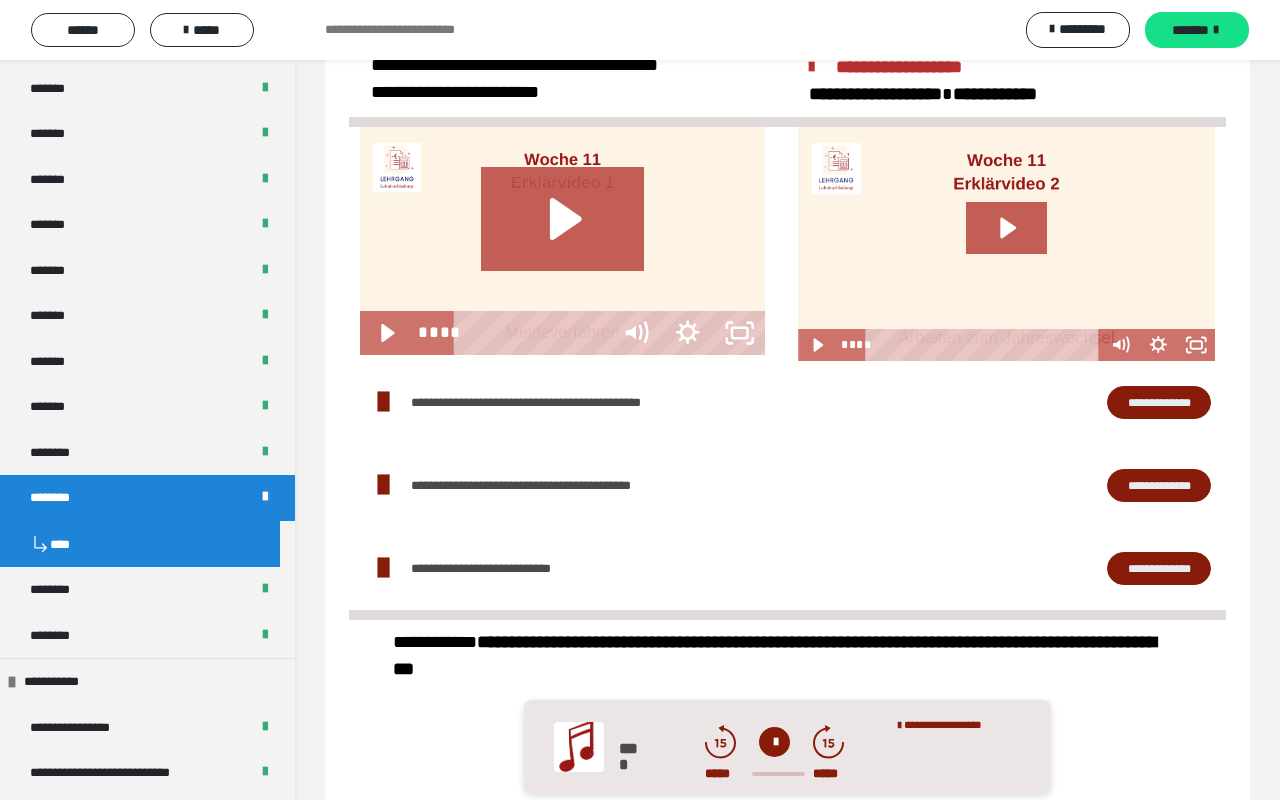 type 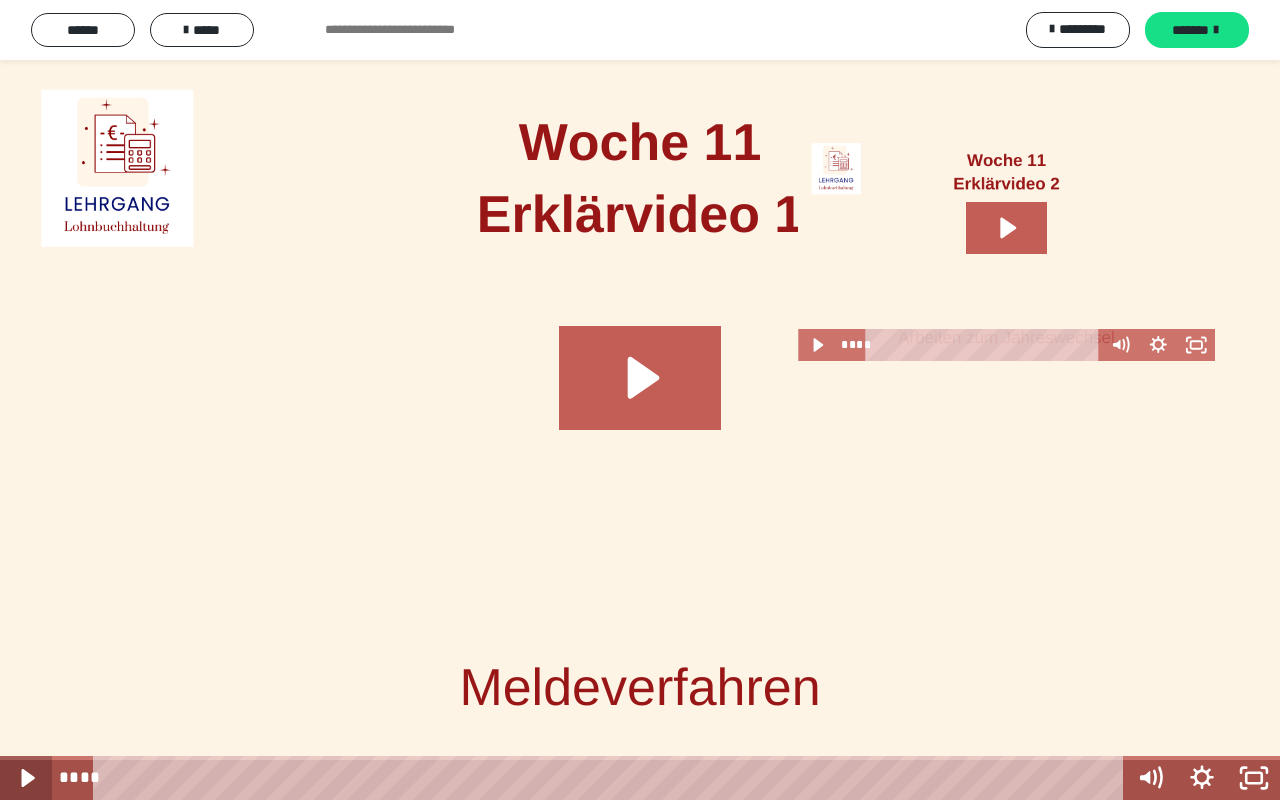click 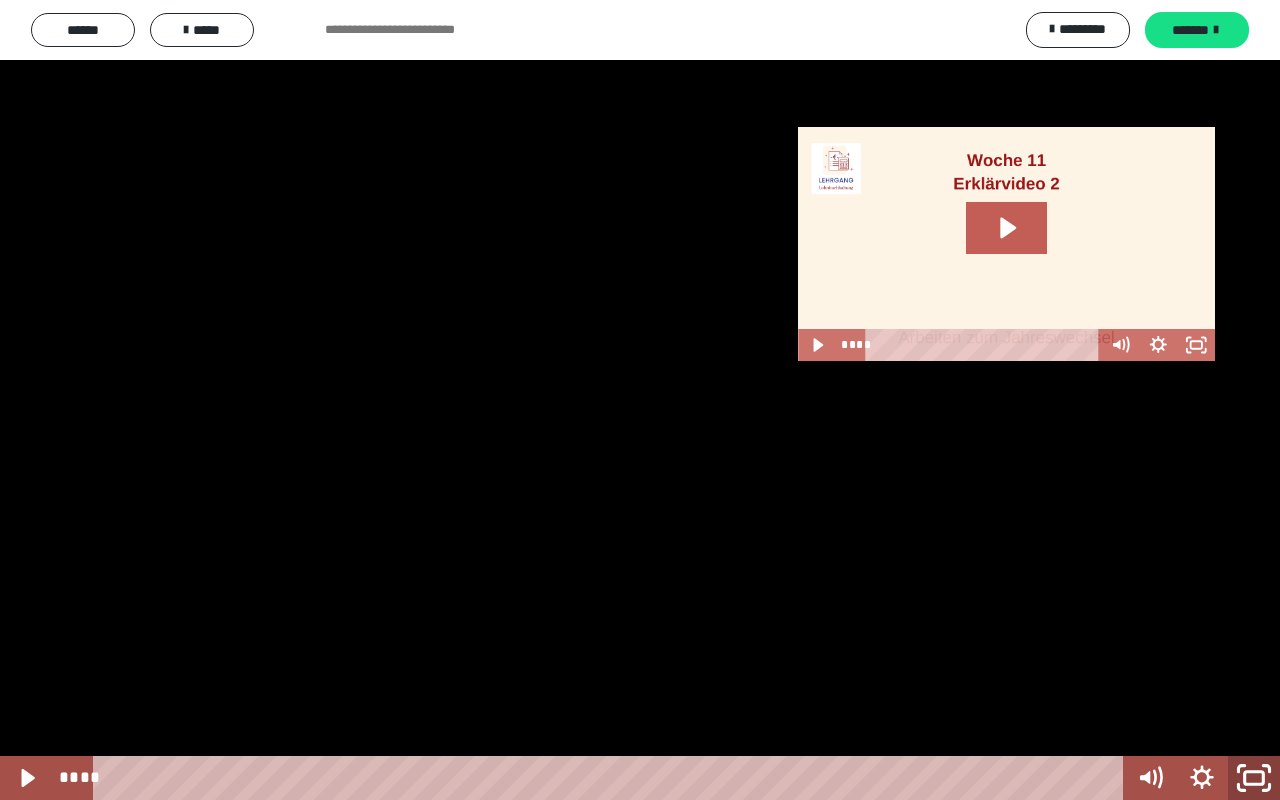 click 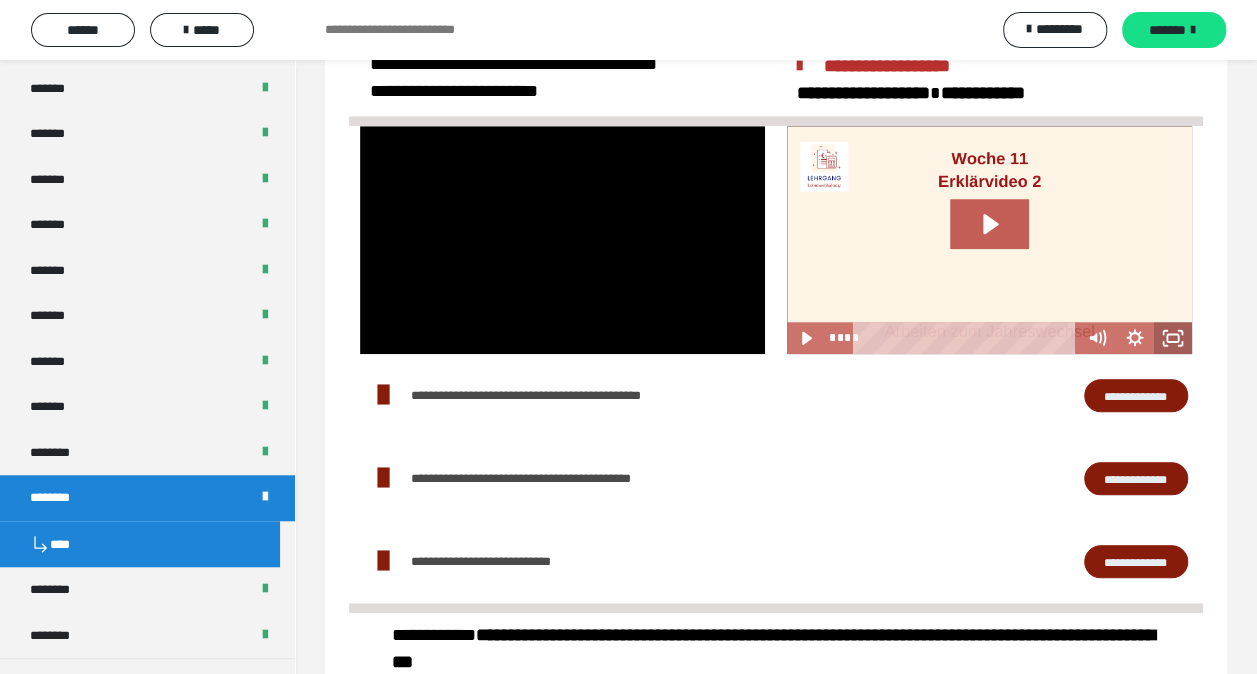 click 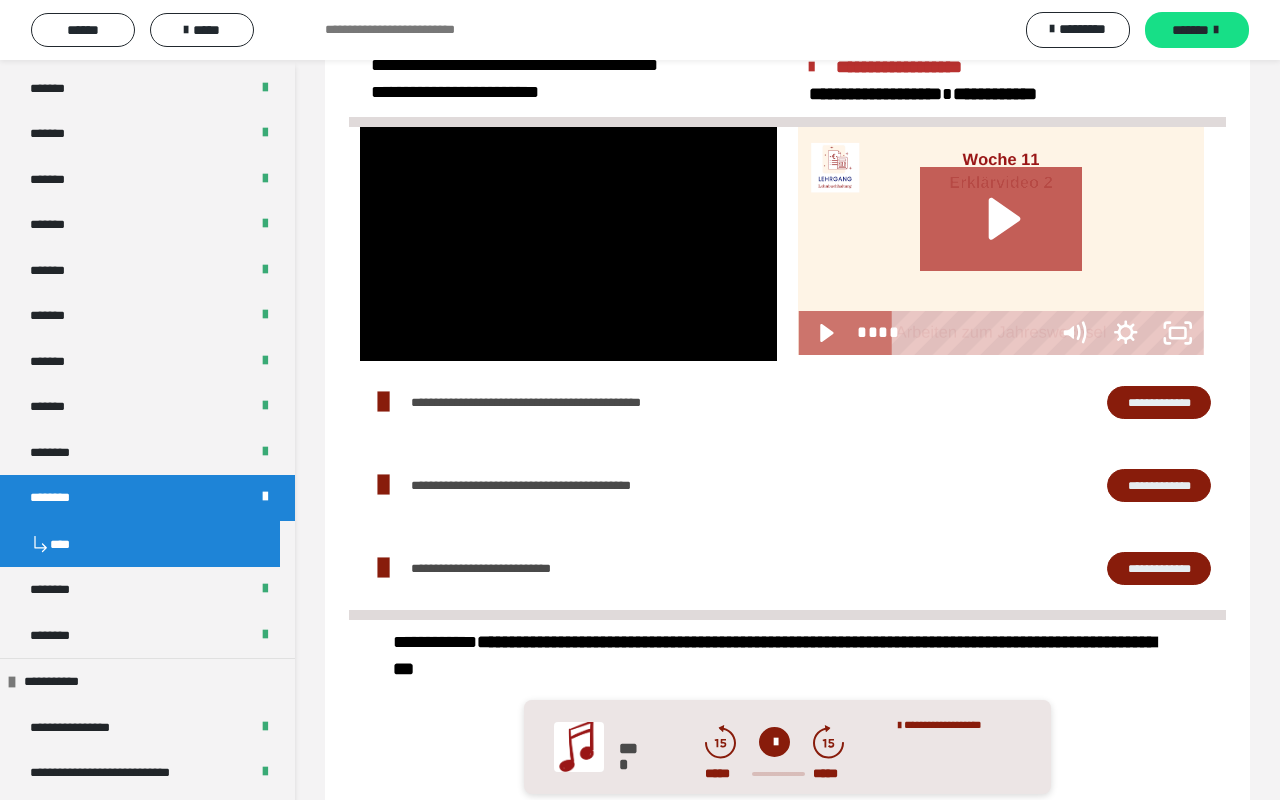 type 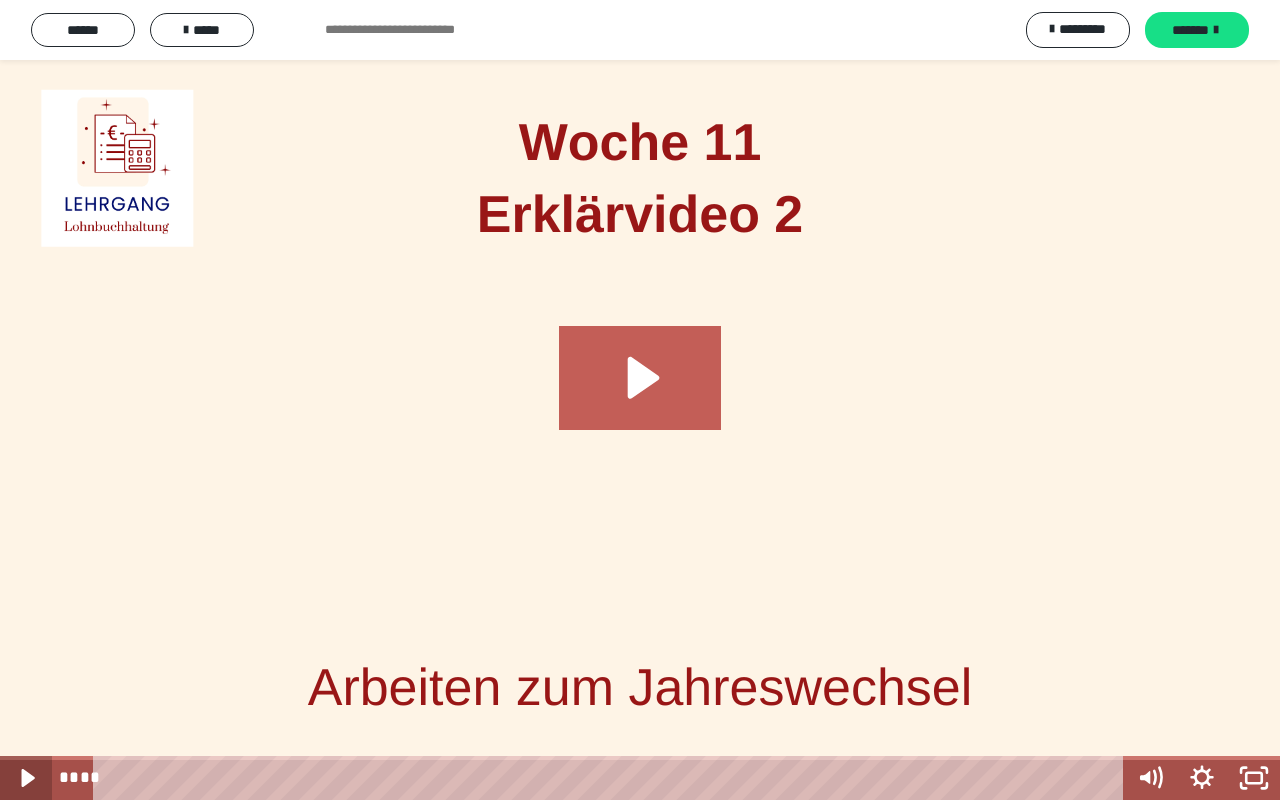click 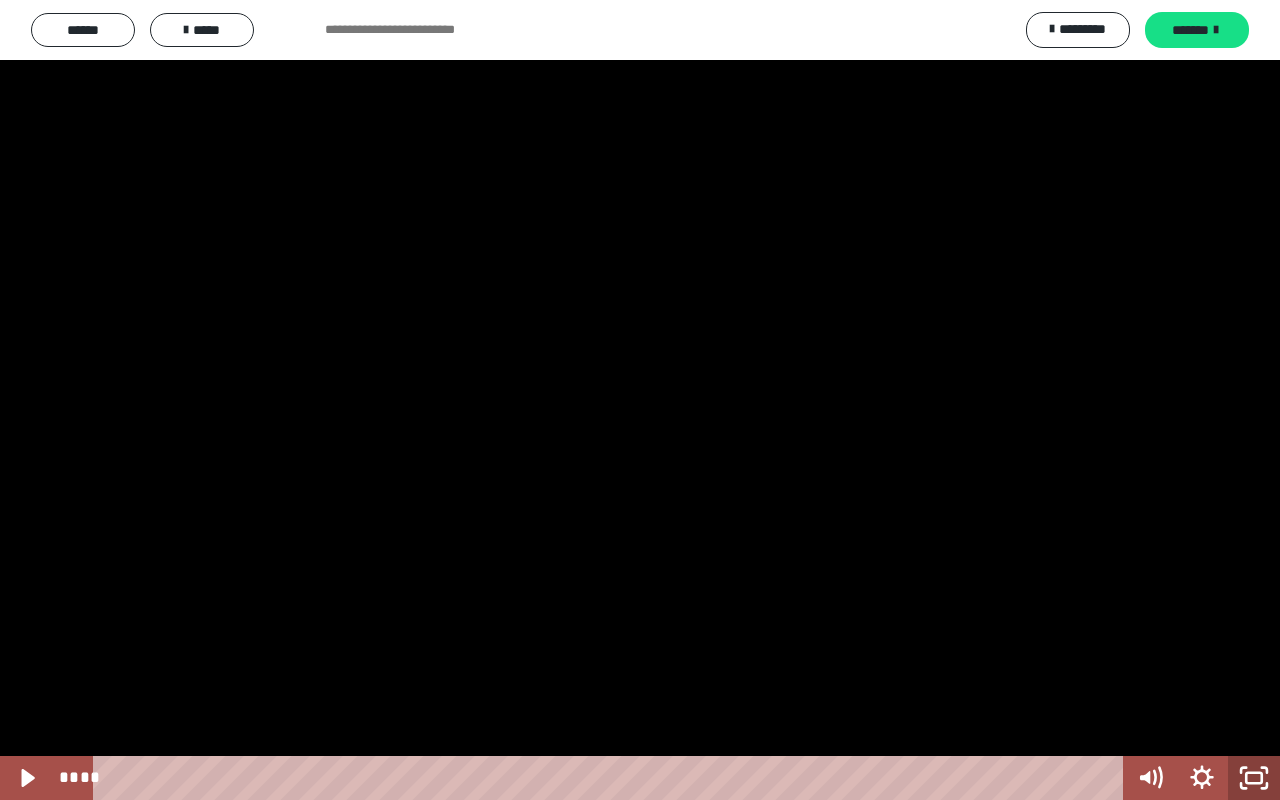 click 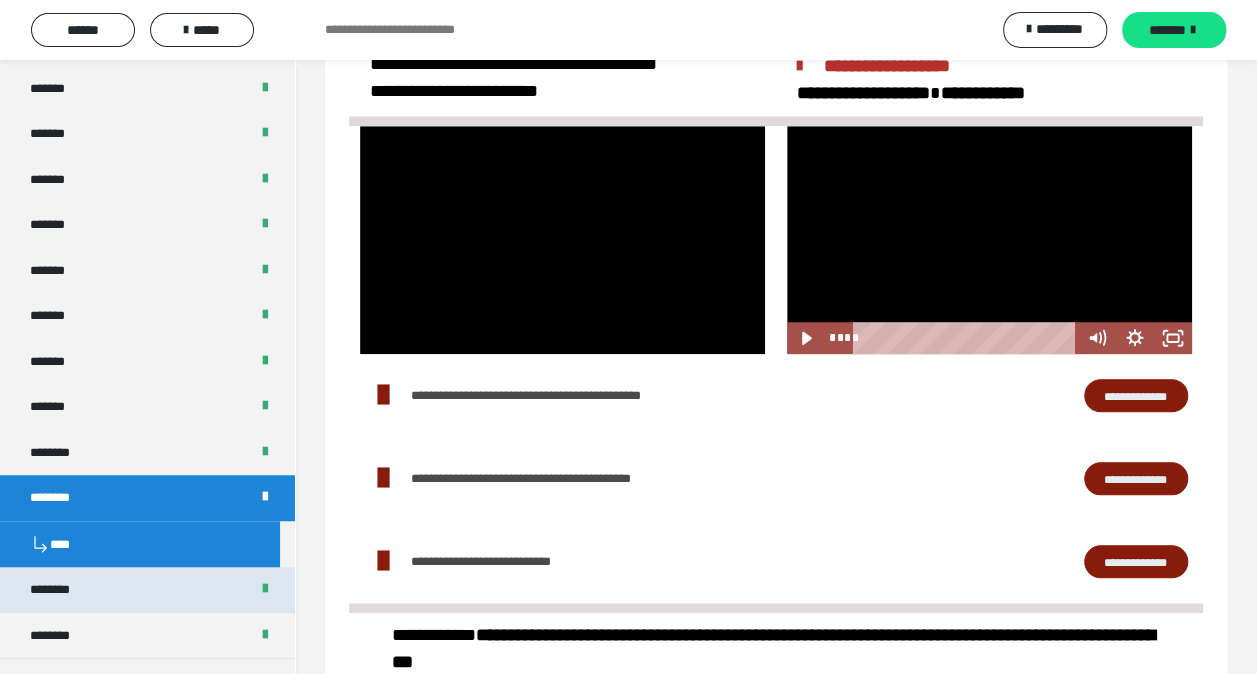 click on "********" at bounding box center (147, 590) 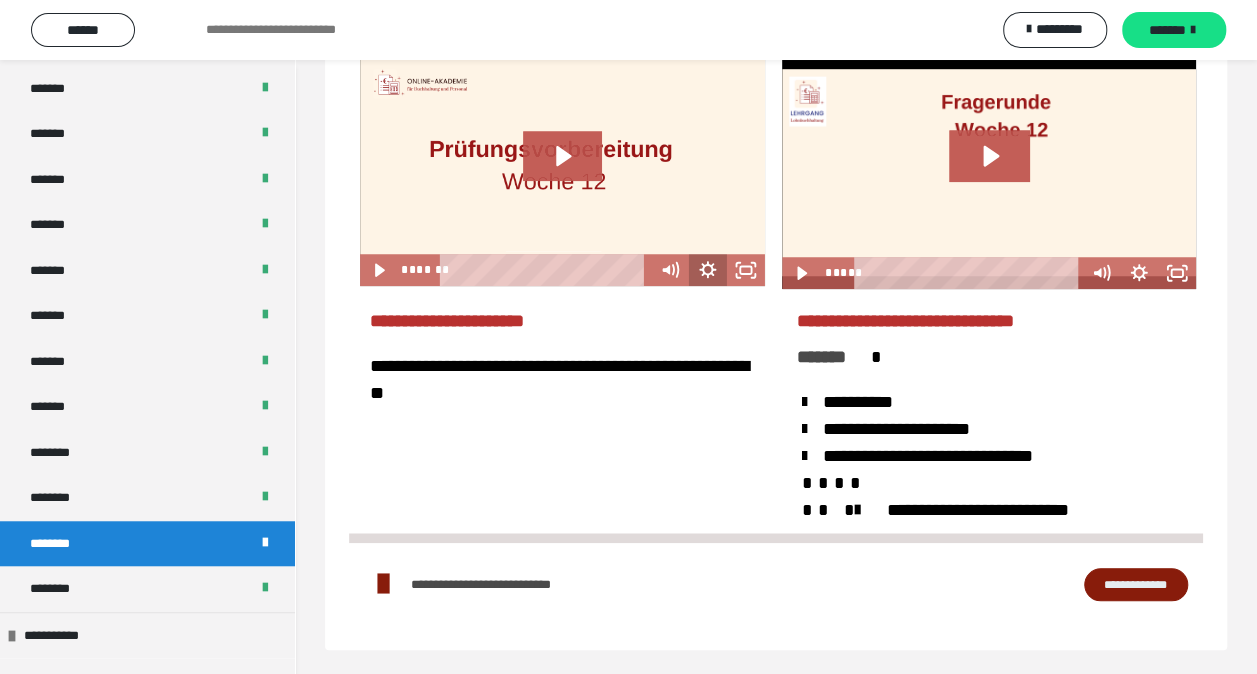 scroll, scrollTop: 691, scrollLeft: 0, axis: vertical 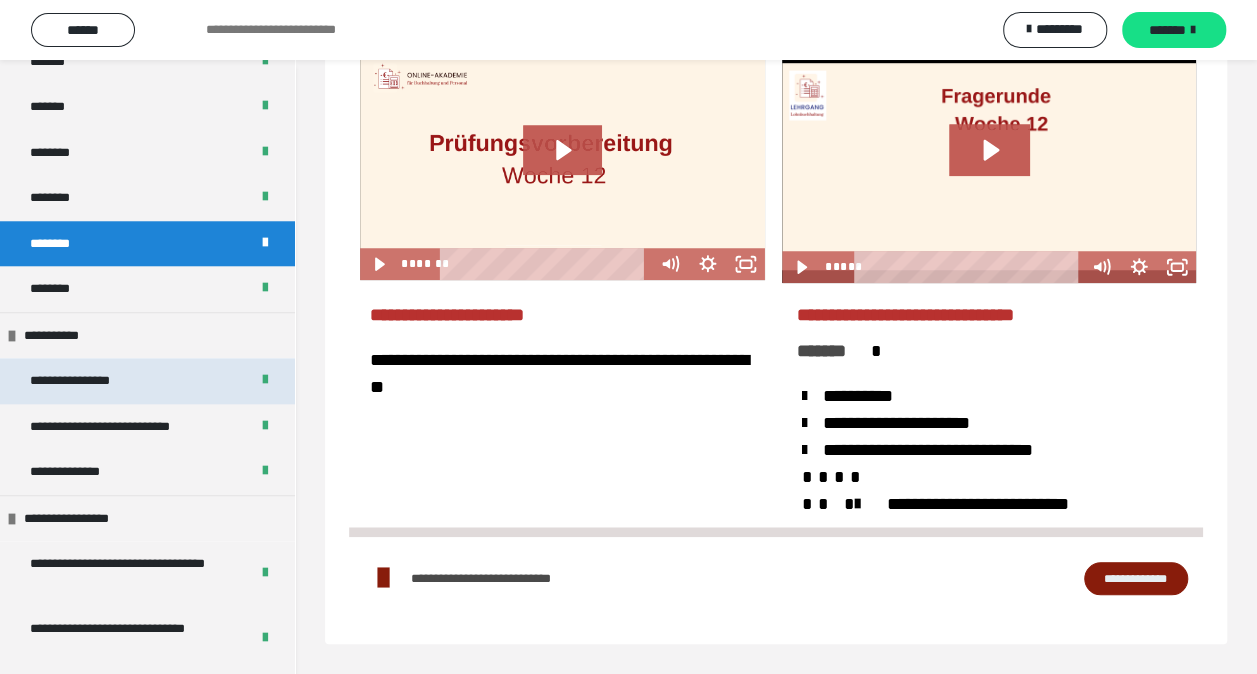 click on "**********" at bounding box center (95, 381) 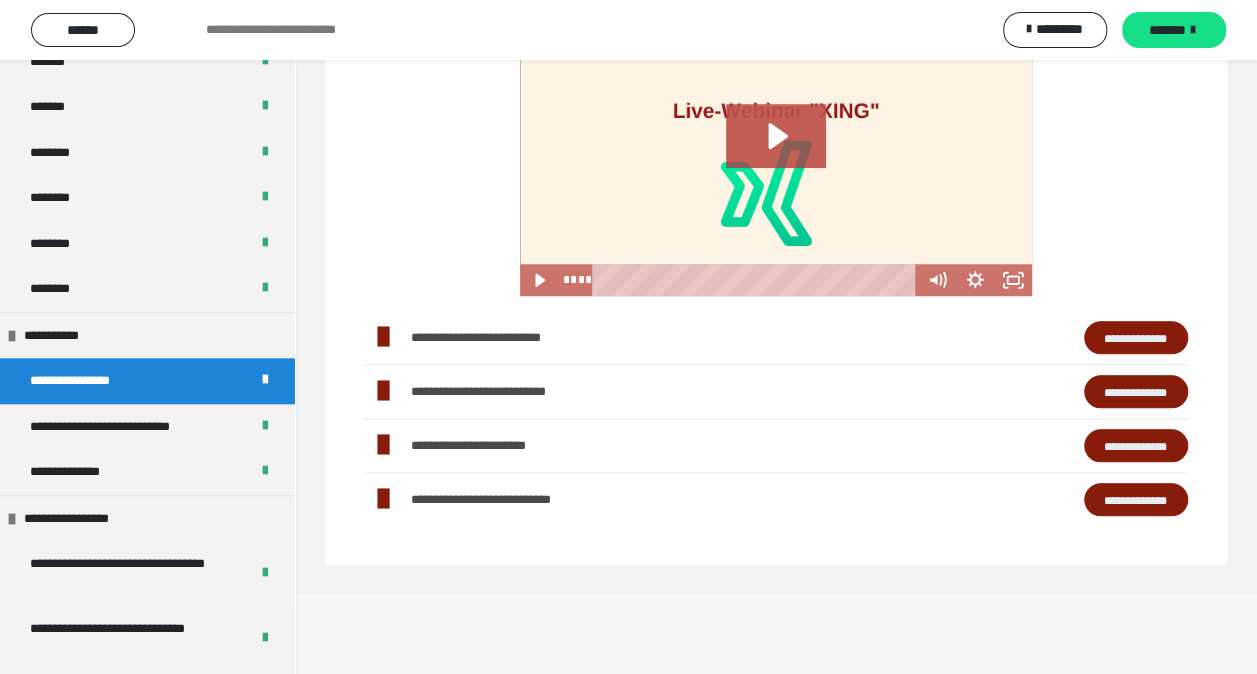 scroll, scrollTop: 836, scrollLeft: 0, axis: vertical 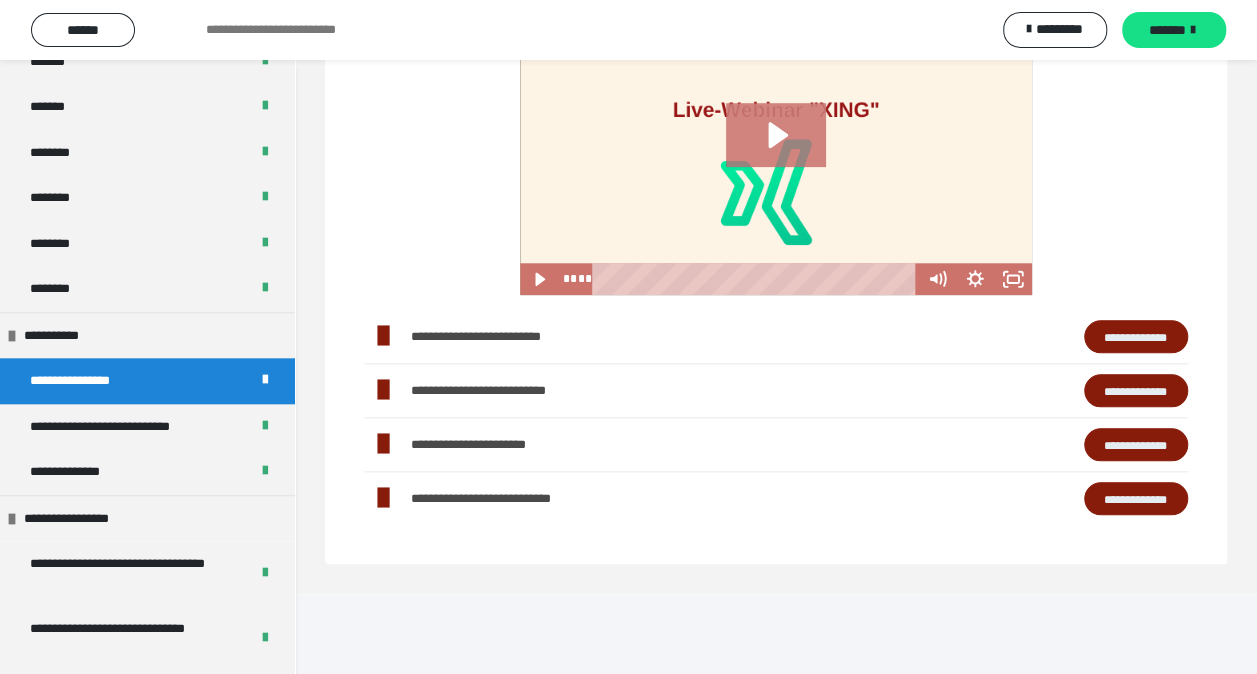 click 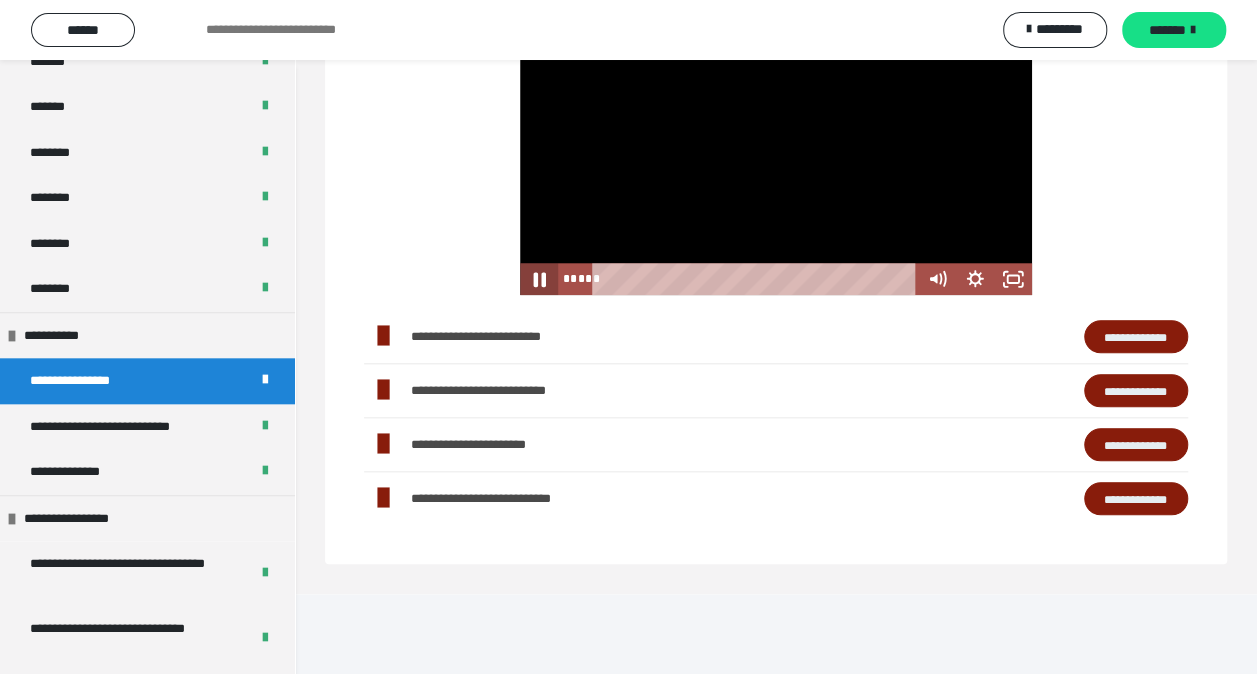 click 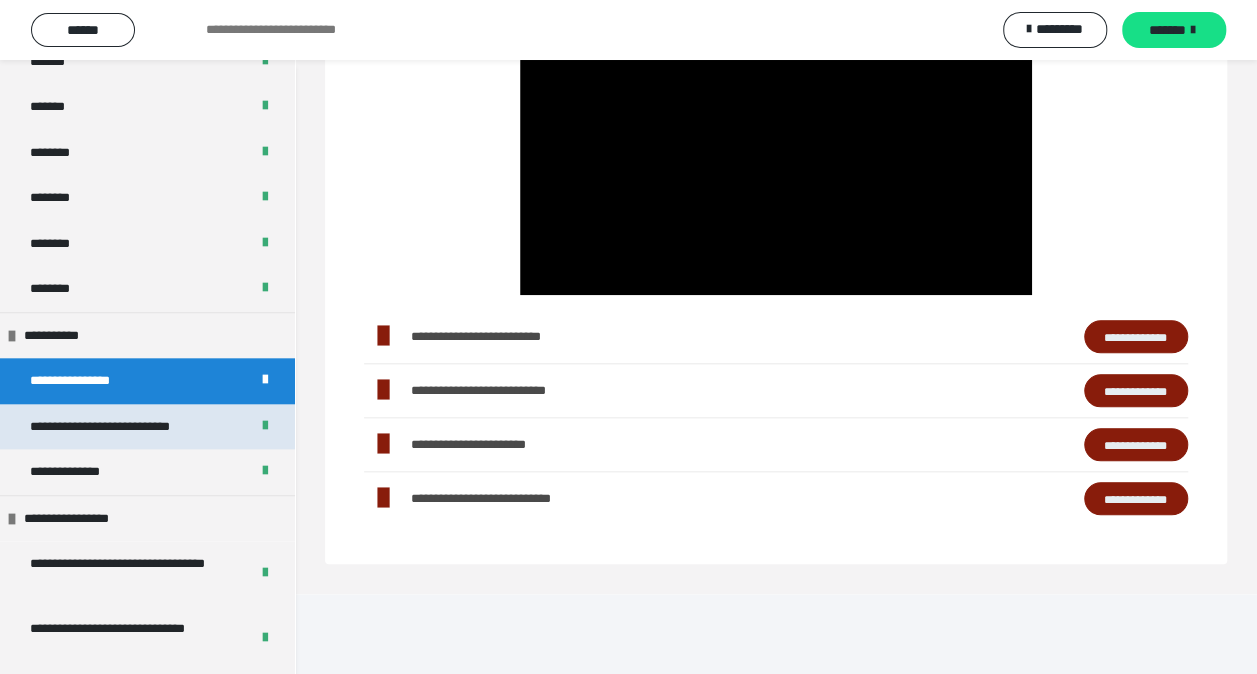 click on "**********" at bounding box center [128, 427] 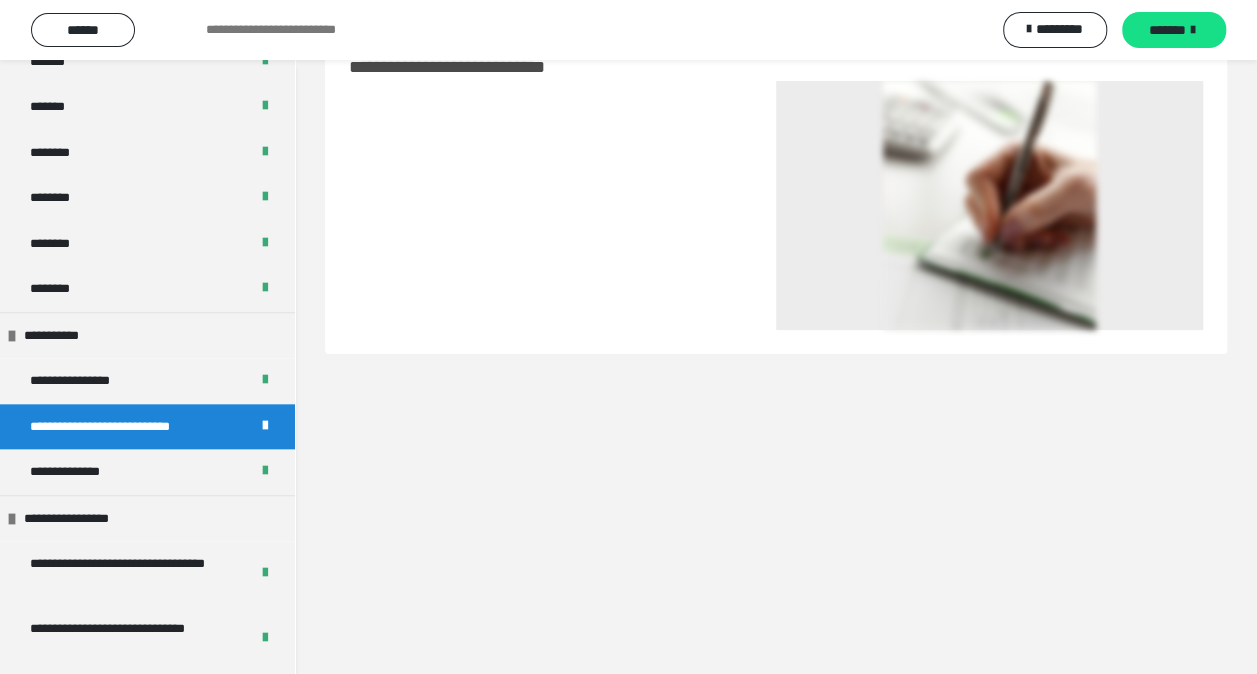scroll, scrollTop: 60, scrollLeft: 0, axis: vertical 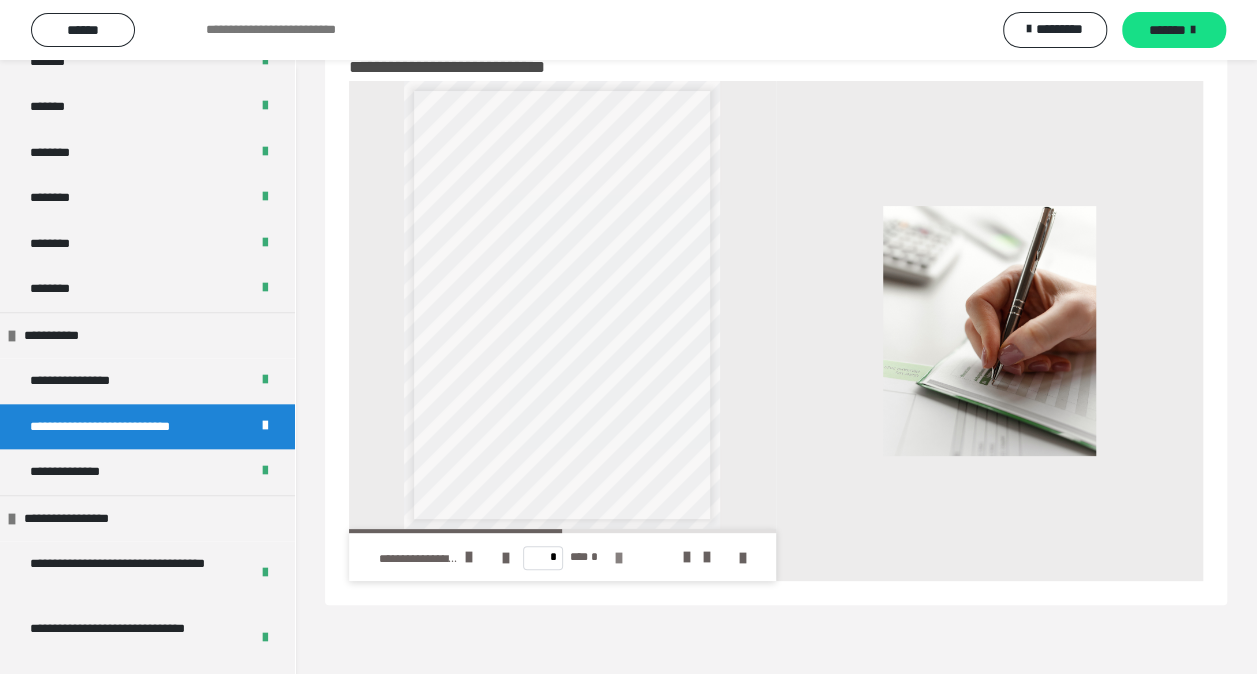 click at bounding box center (619, 558) 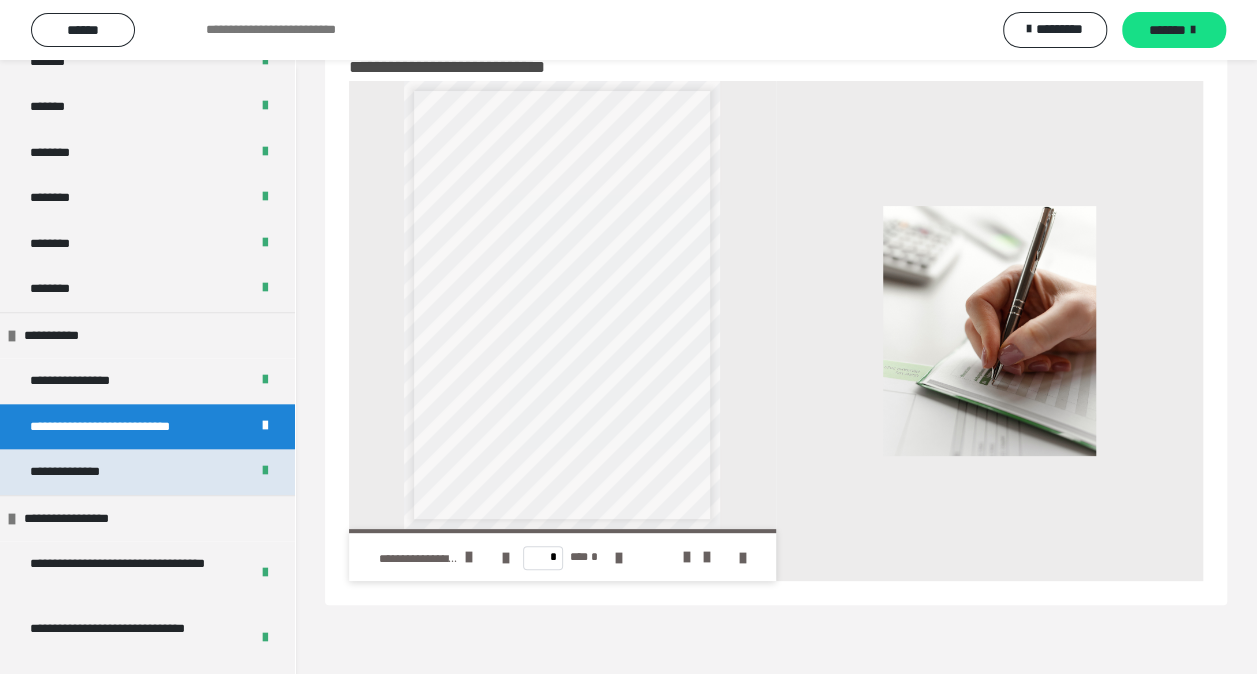 click on "**********" at bounding box center (89, 472) 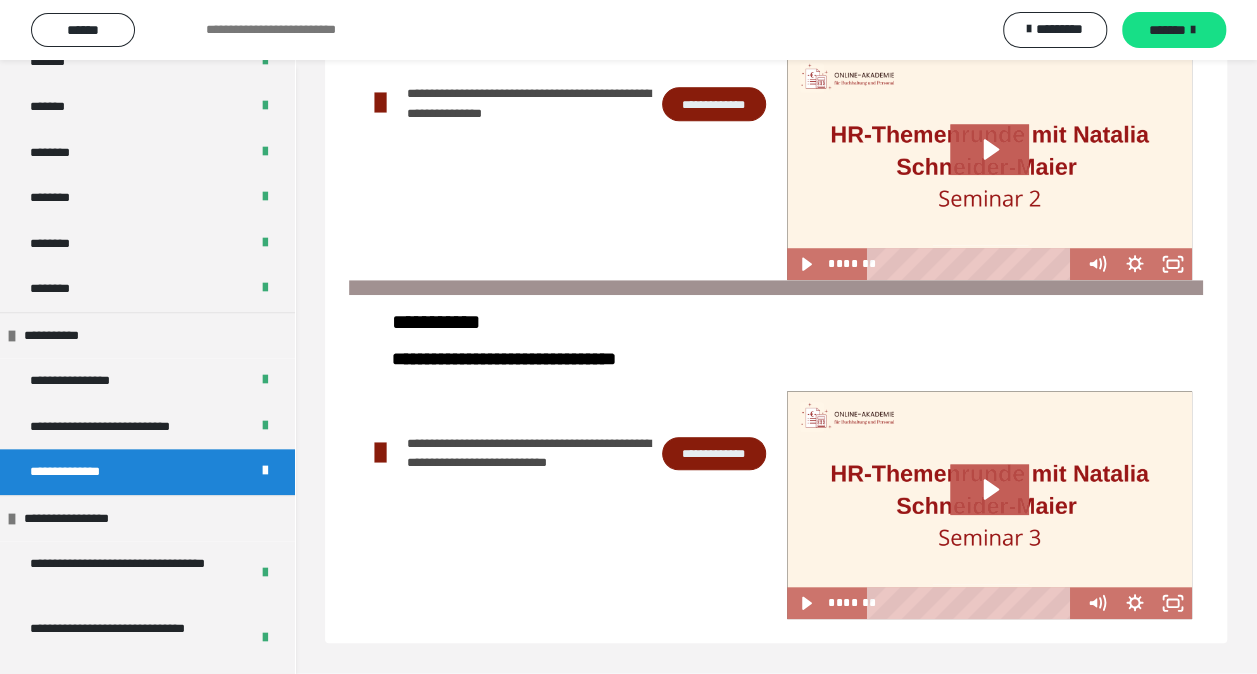 scroll, scrollTop: 605, scrollLeft: 0, axis: vertical 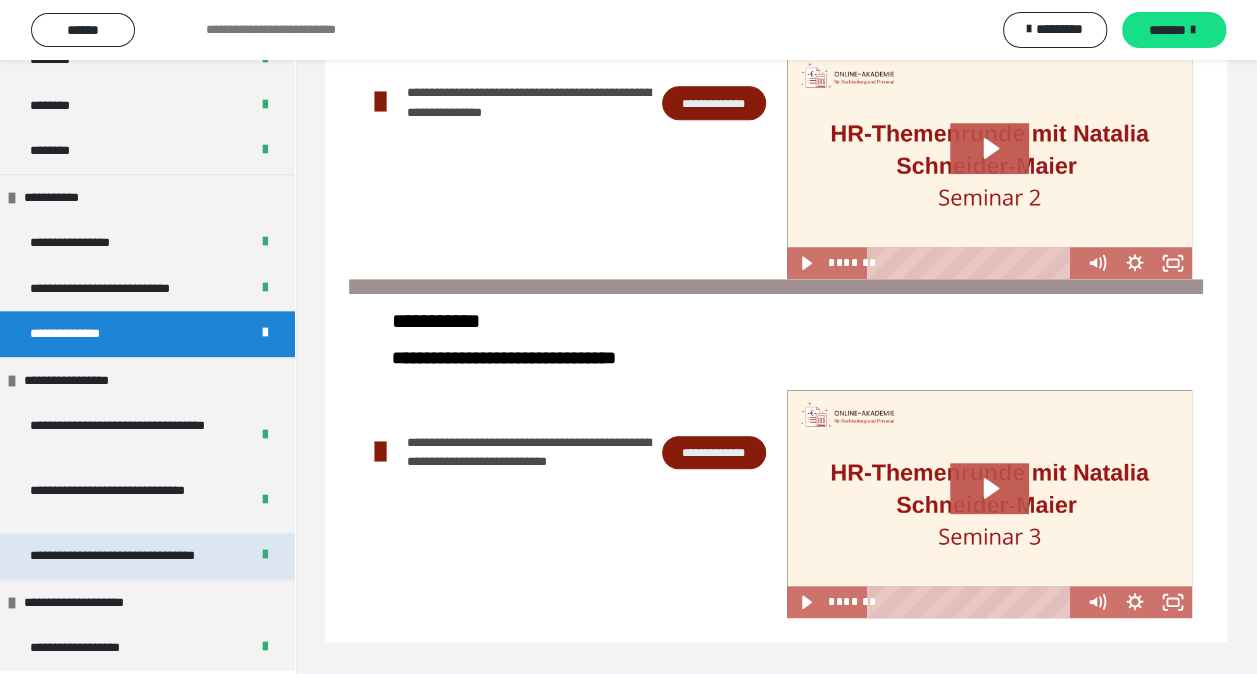 click on "**********" at bounding box center (124, 556) 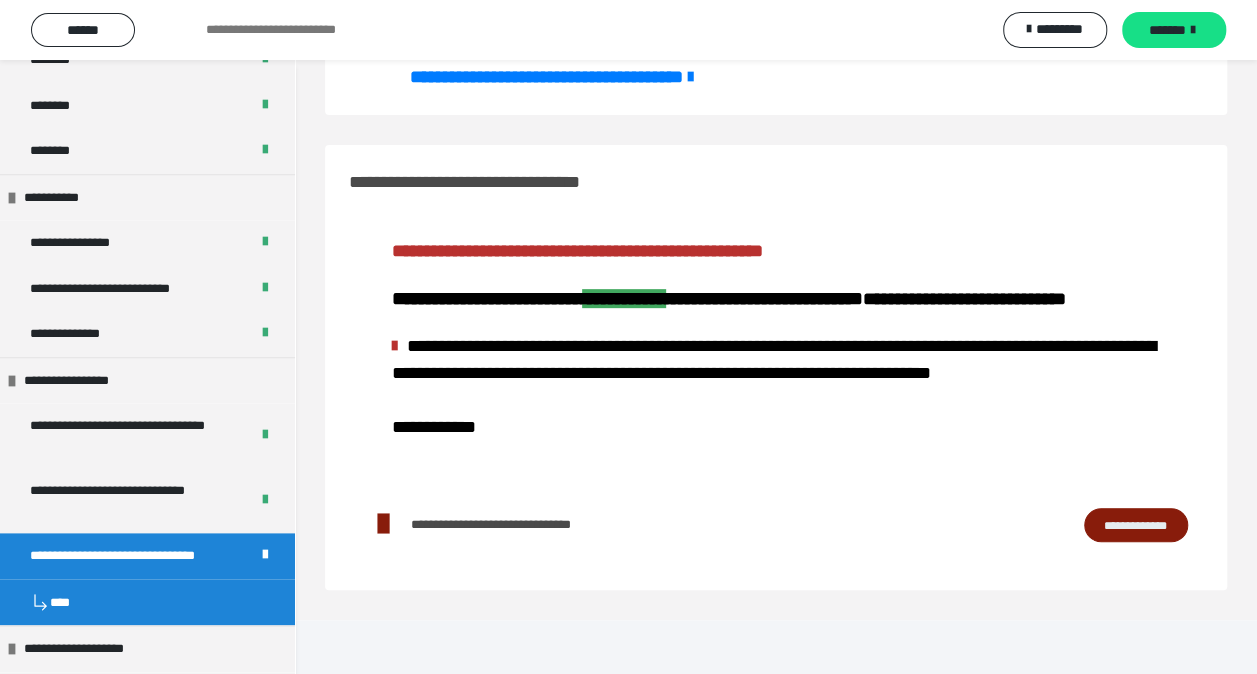 scroll, scrollTop: 284, scrollLeft: 0, axis: vertical 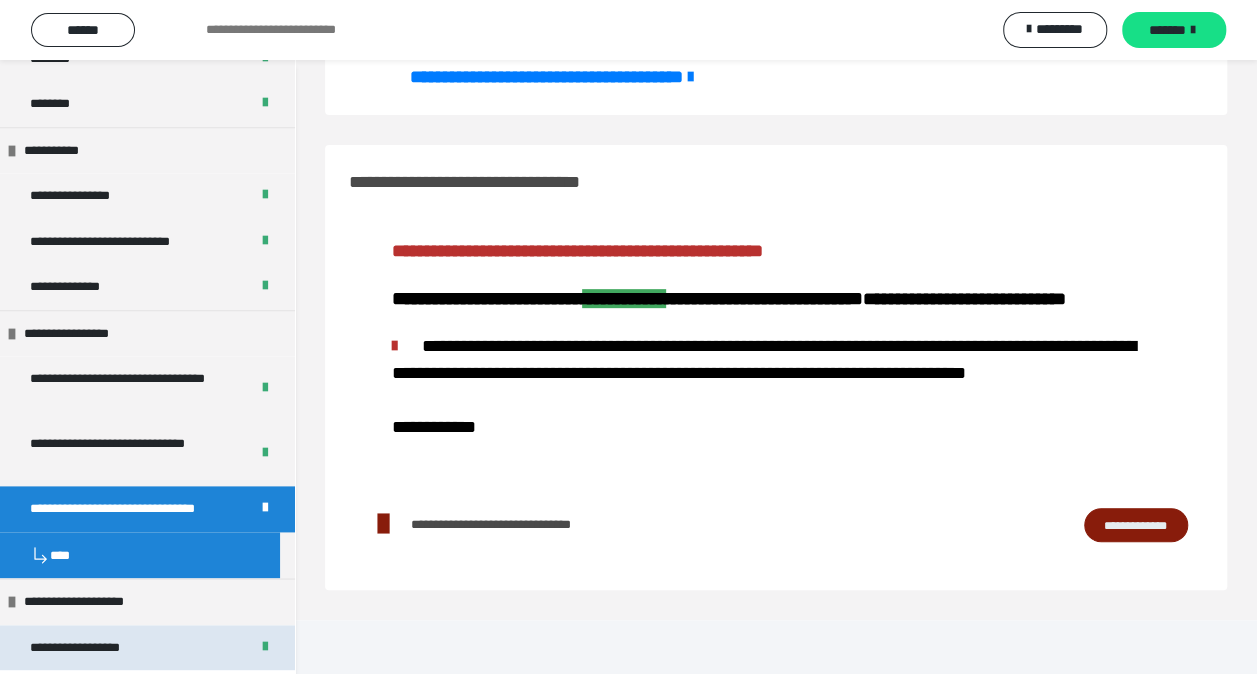 click on "**********" at bounding box center [98, 648] 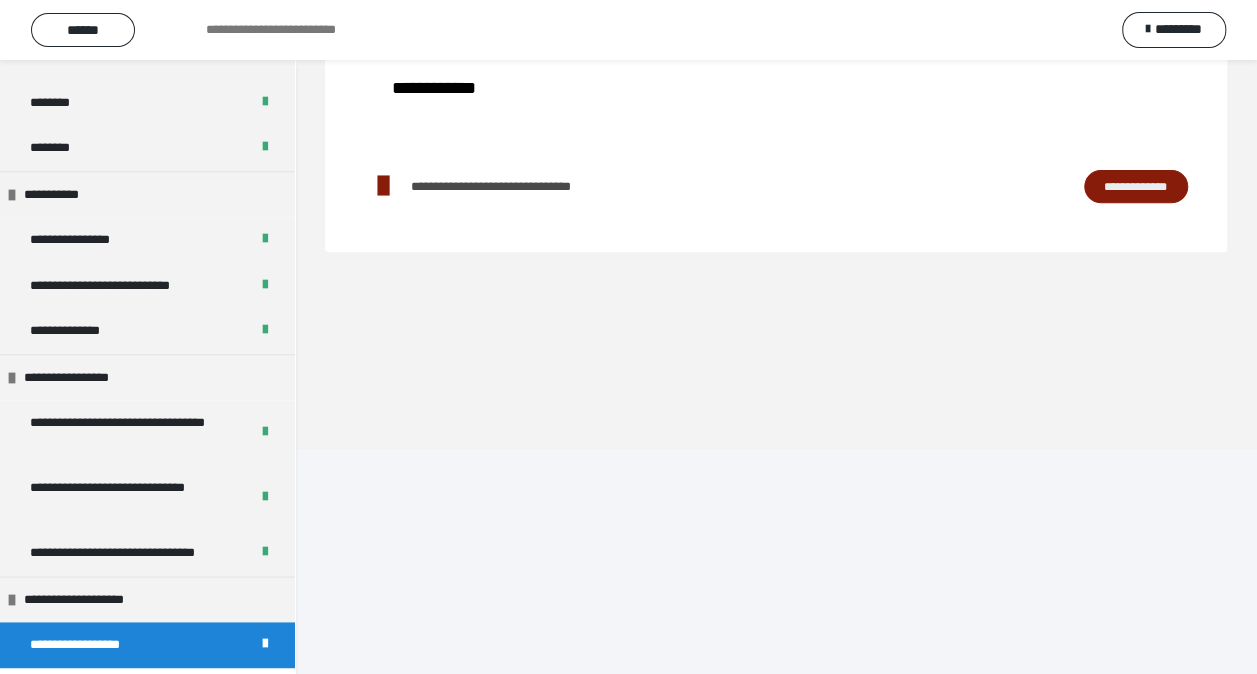scroll, scrollTop: 0, scrollLeft: 0, axis: both 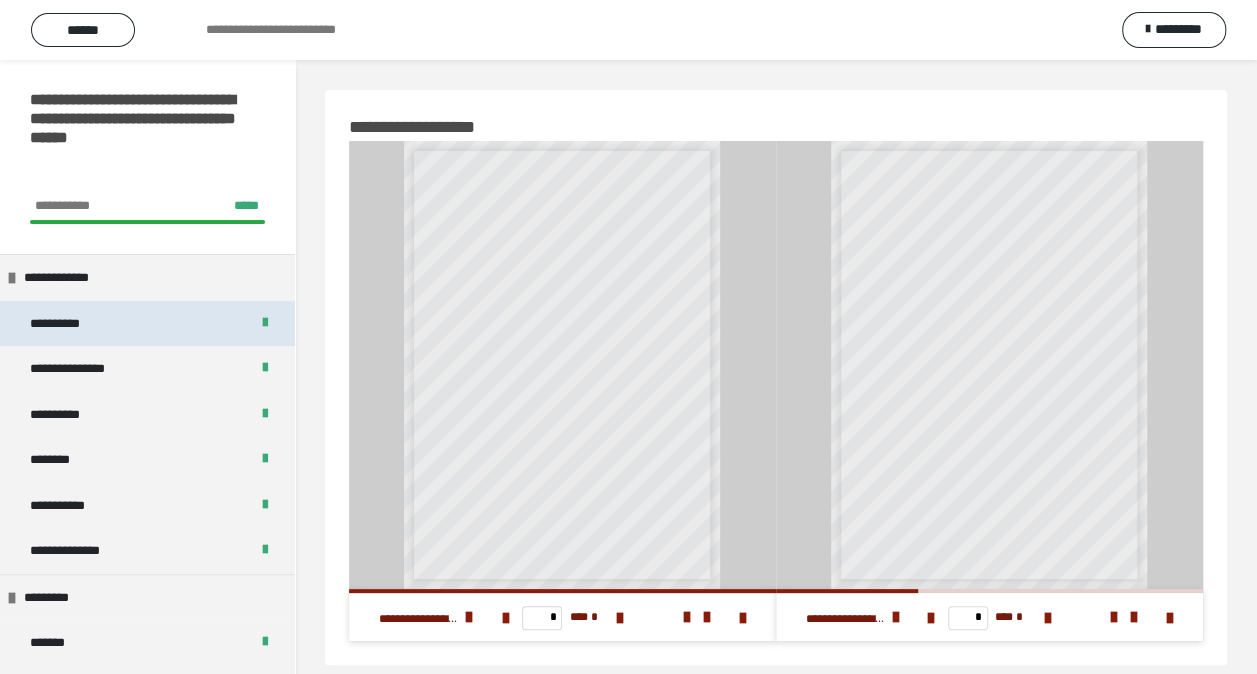 click on "**********" at bounding box center (147, 324) 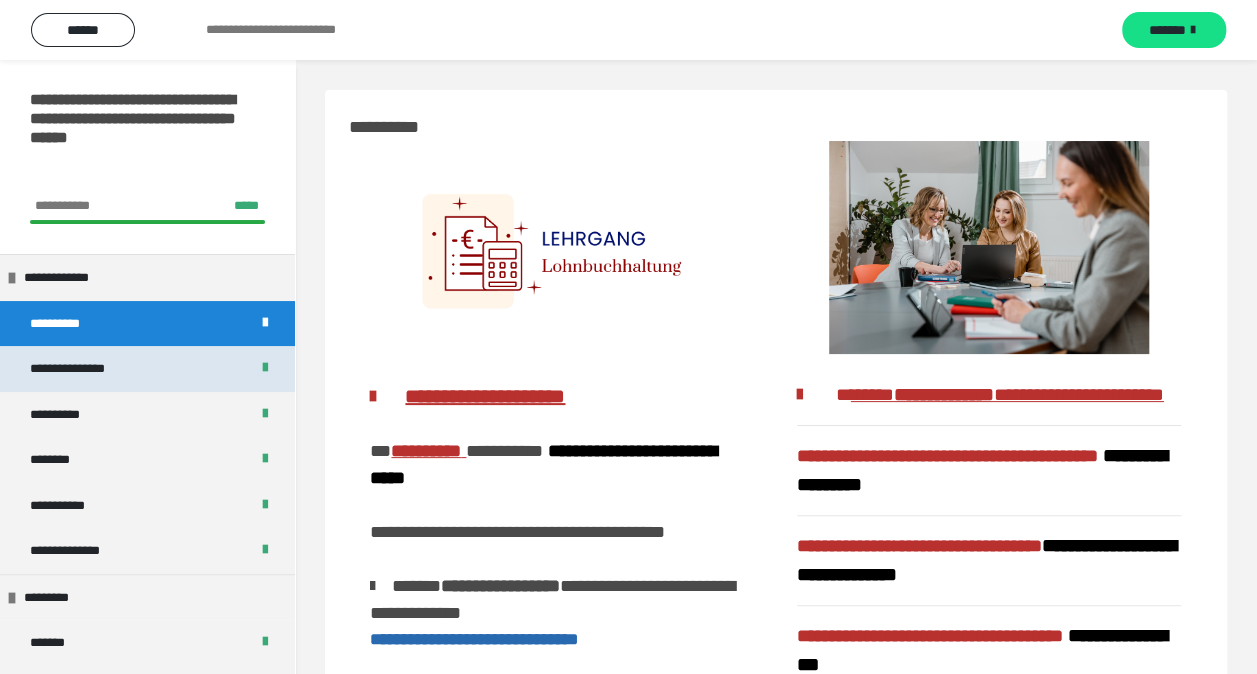 click on "**********" at bounding box center (147, 369) 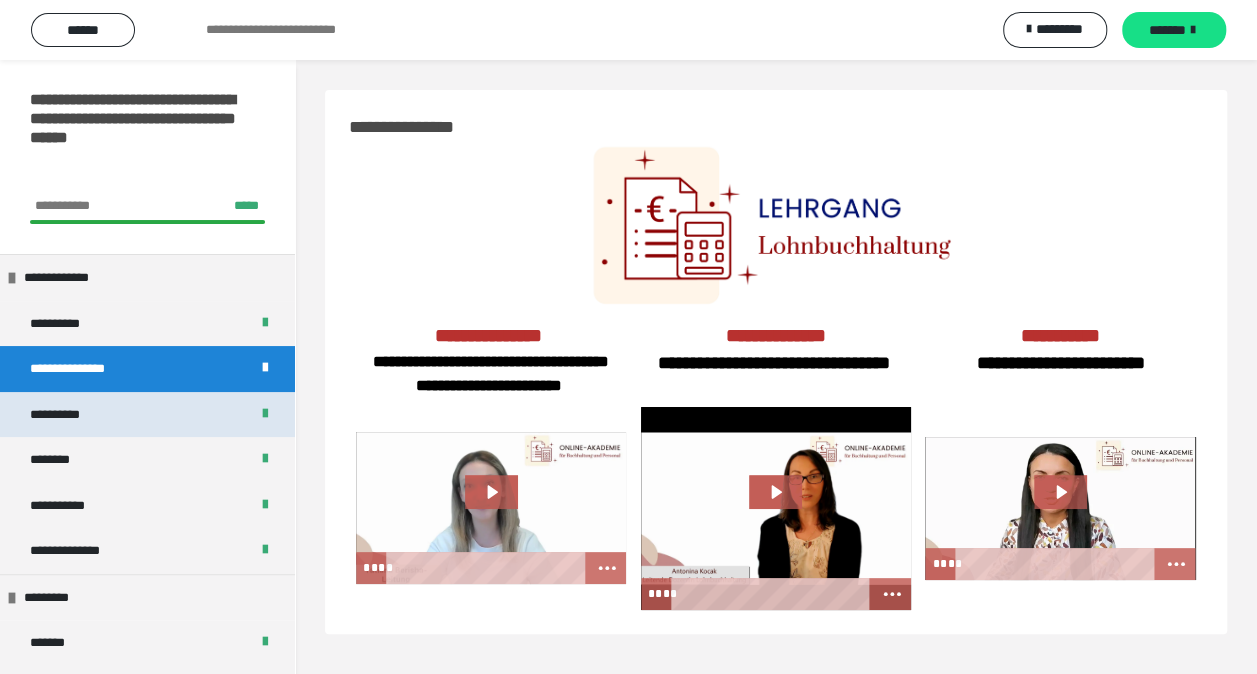 click on "**********" at bounding box center (147, 415) 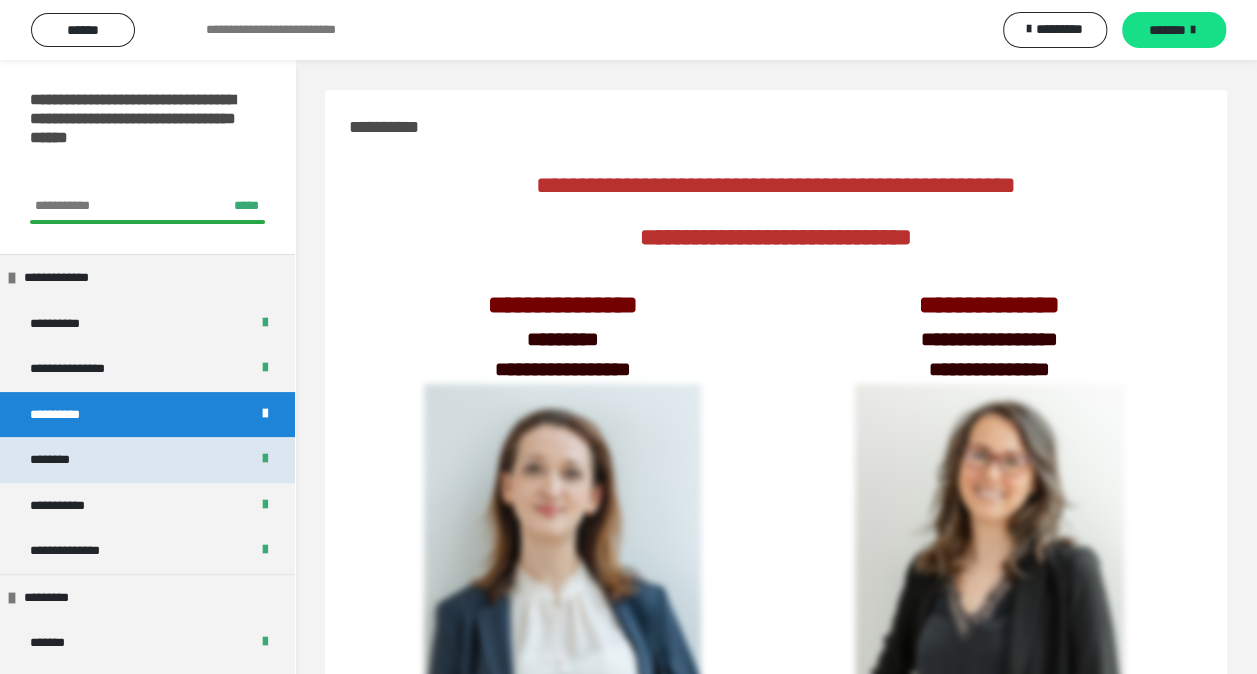 click on "********" at bounding box center [147, 460] 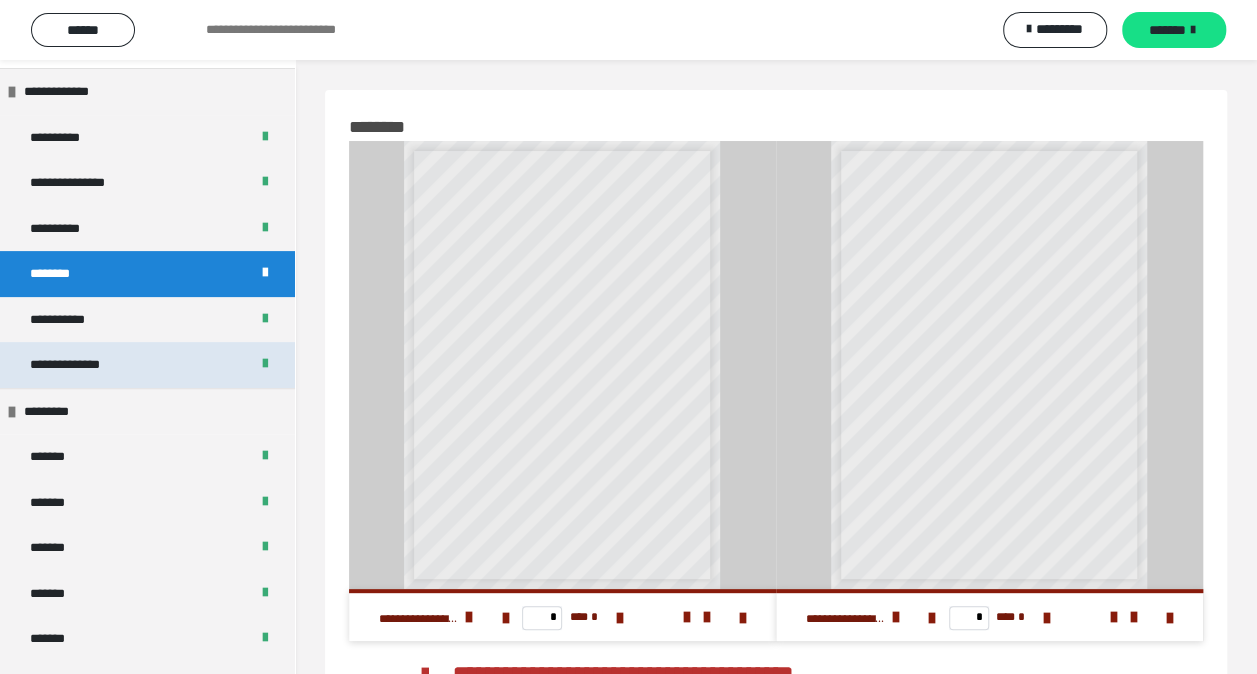 scroll, scrollTop: 200, scrollLeft: 0, axis: vertical 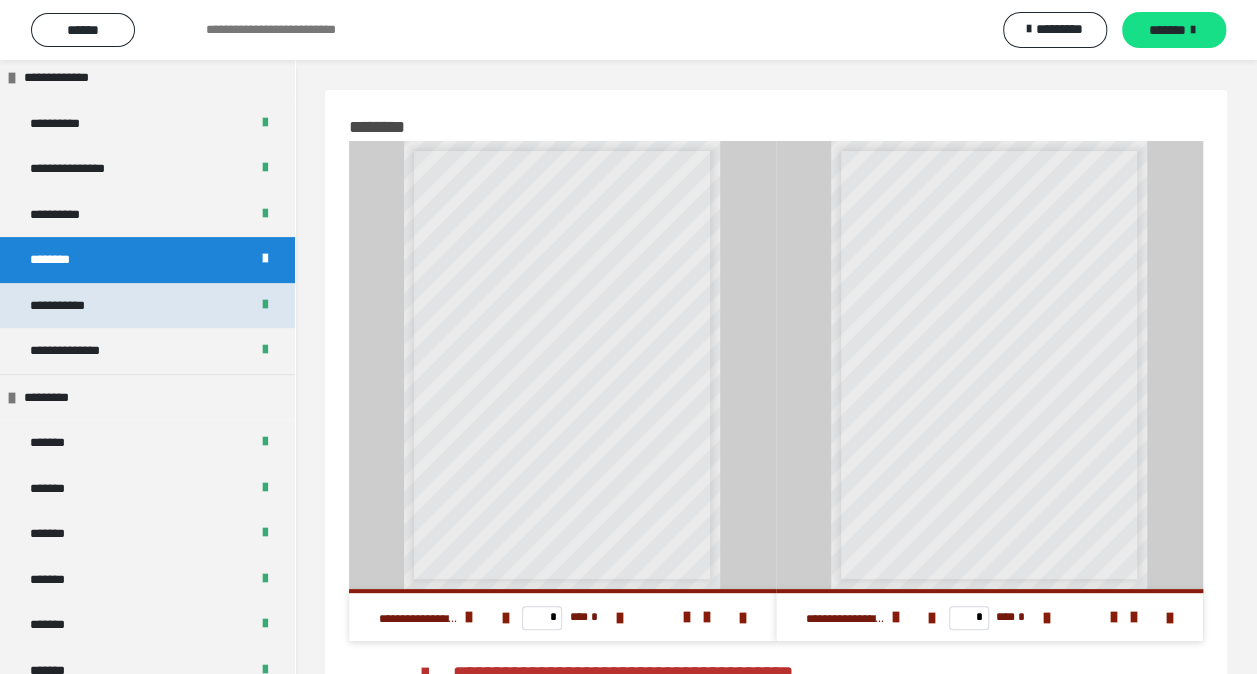 click on "**********" at bounding box center [147, 306] 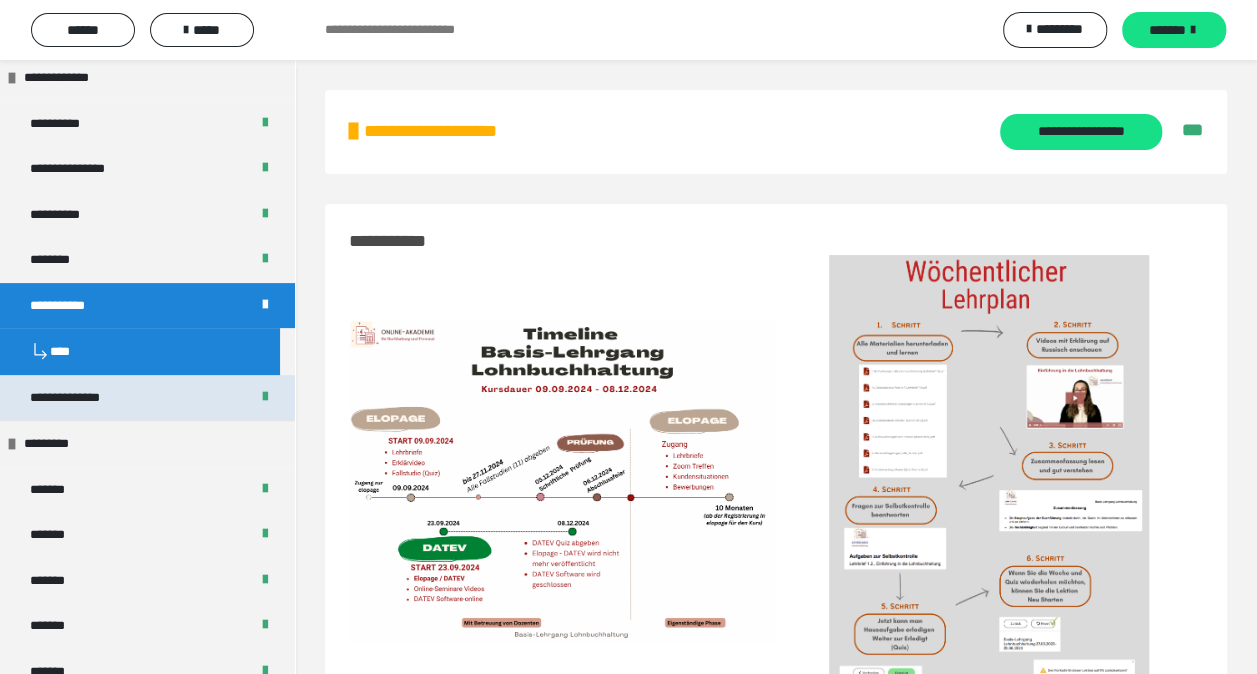 click on "**********" at bounding box center (77, 398) 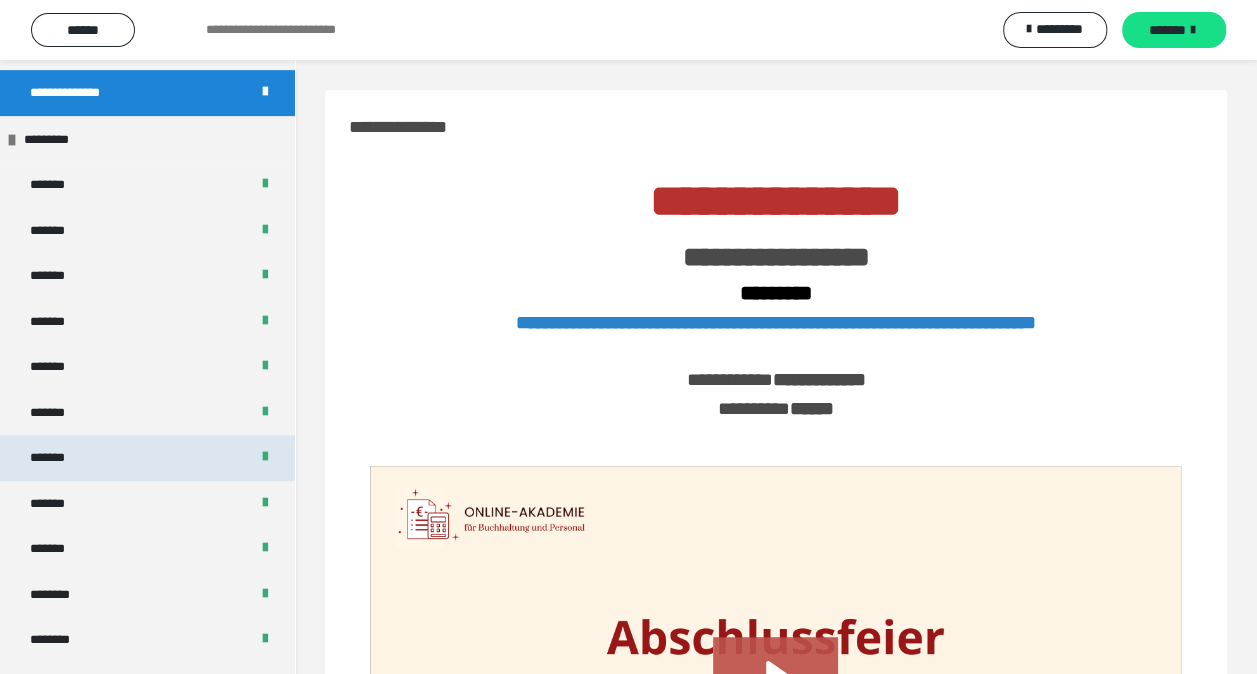 scroll, scrollTop: 500, scrollLeft: 0, axis: vertical 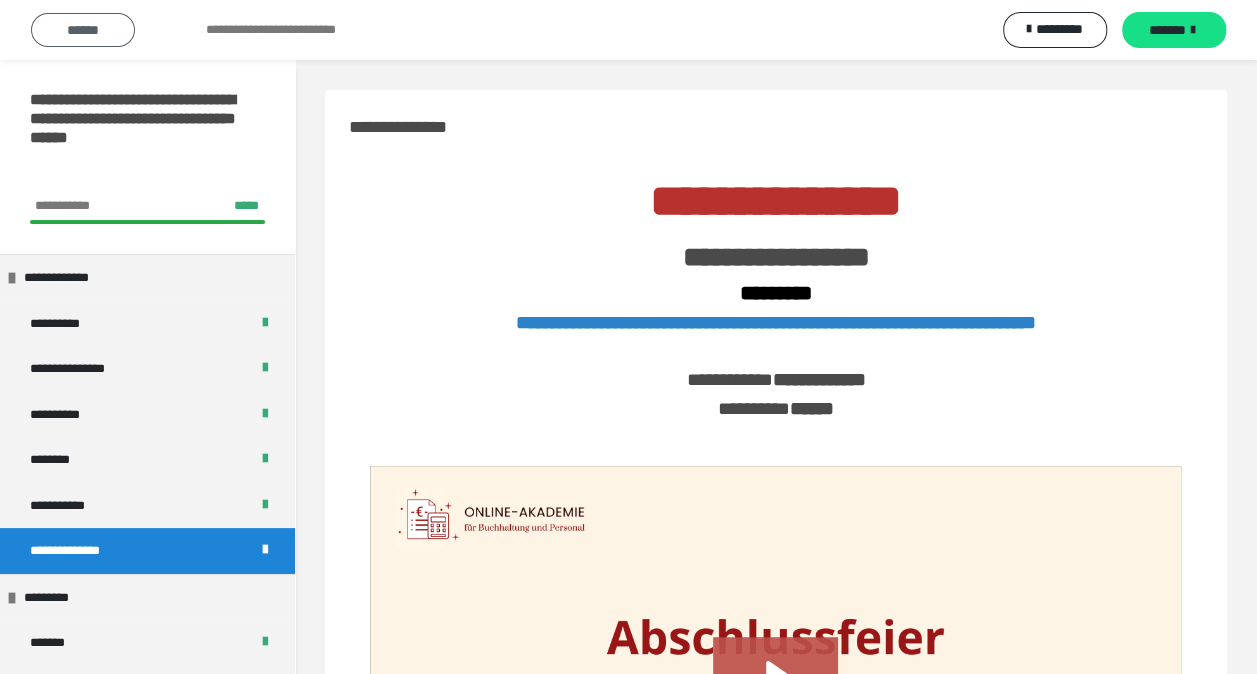 click on "******" at bounding box center [83, 30] 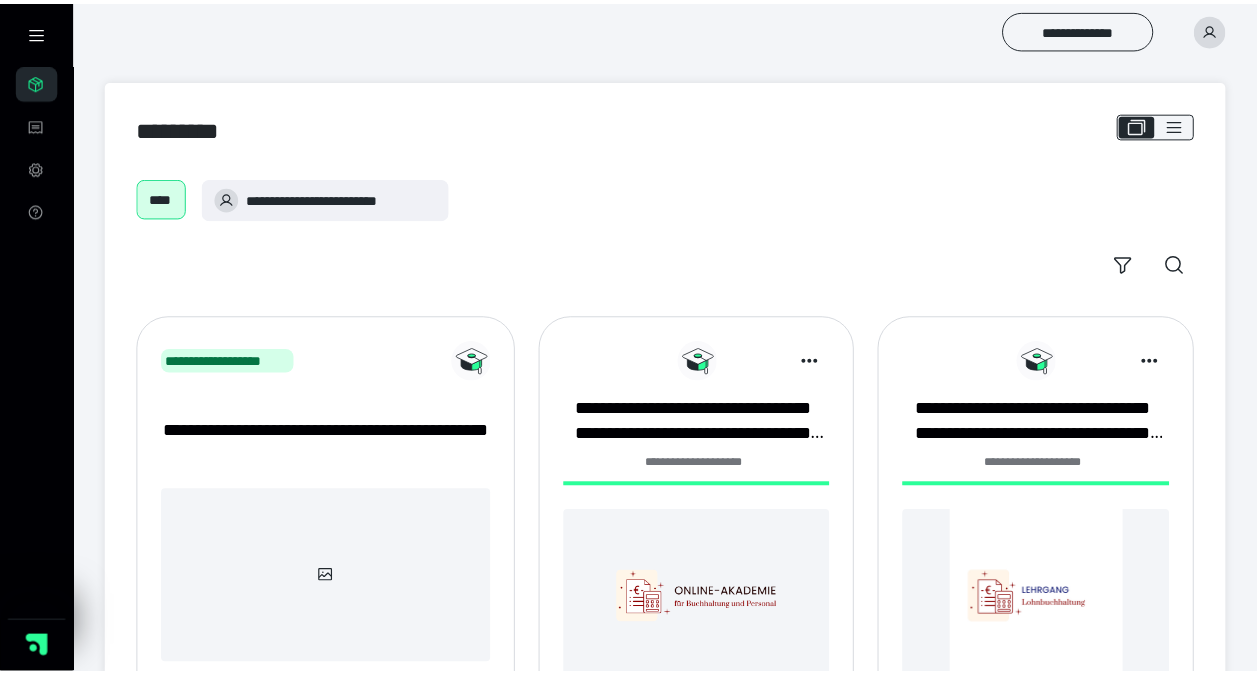 scroll, scrollTop: 0, scrollLeft: 0, axis: both 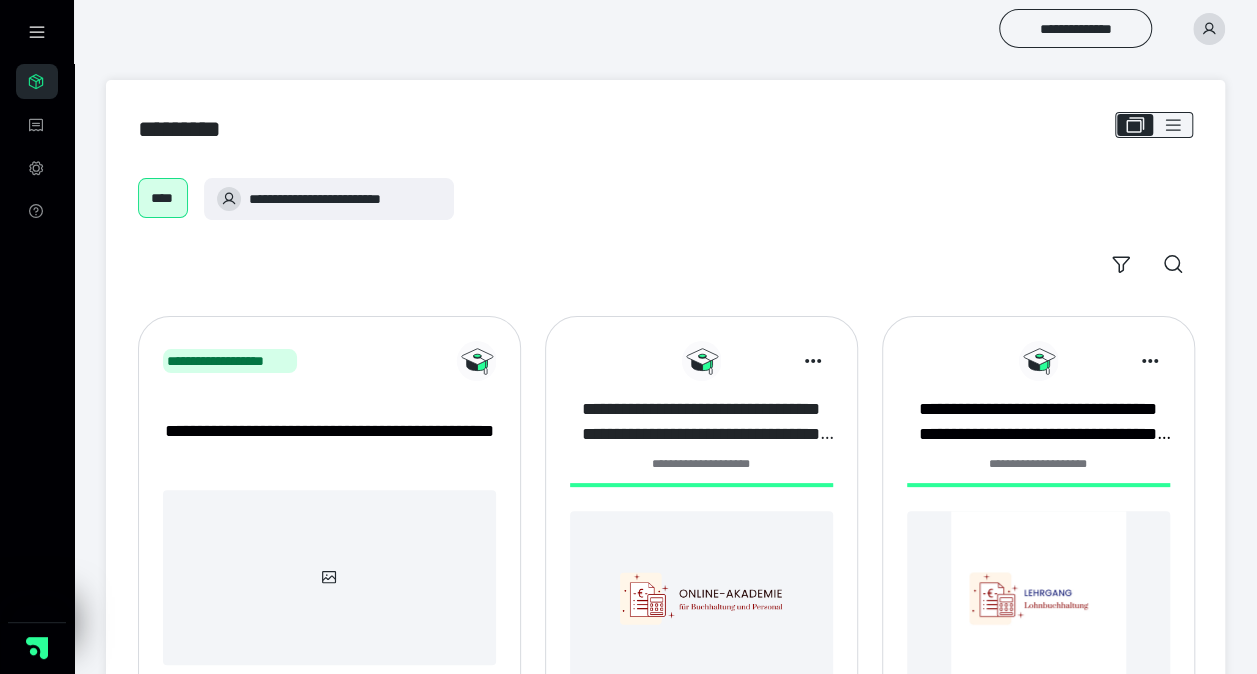 click on "**********" at bounding box center (701, 422) 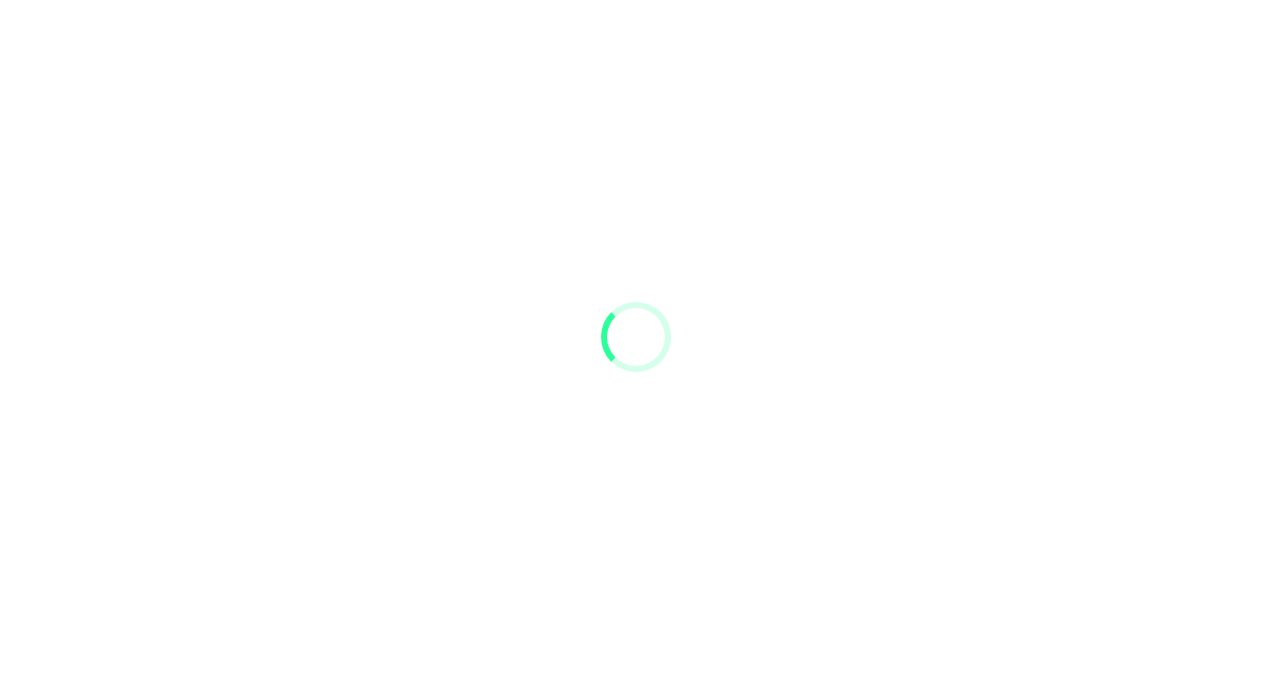 scroll, scrollTop: 0, scrollLeft: 0, axis: both 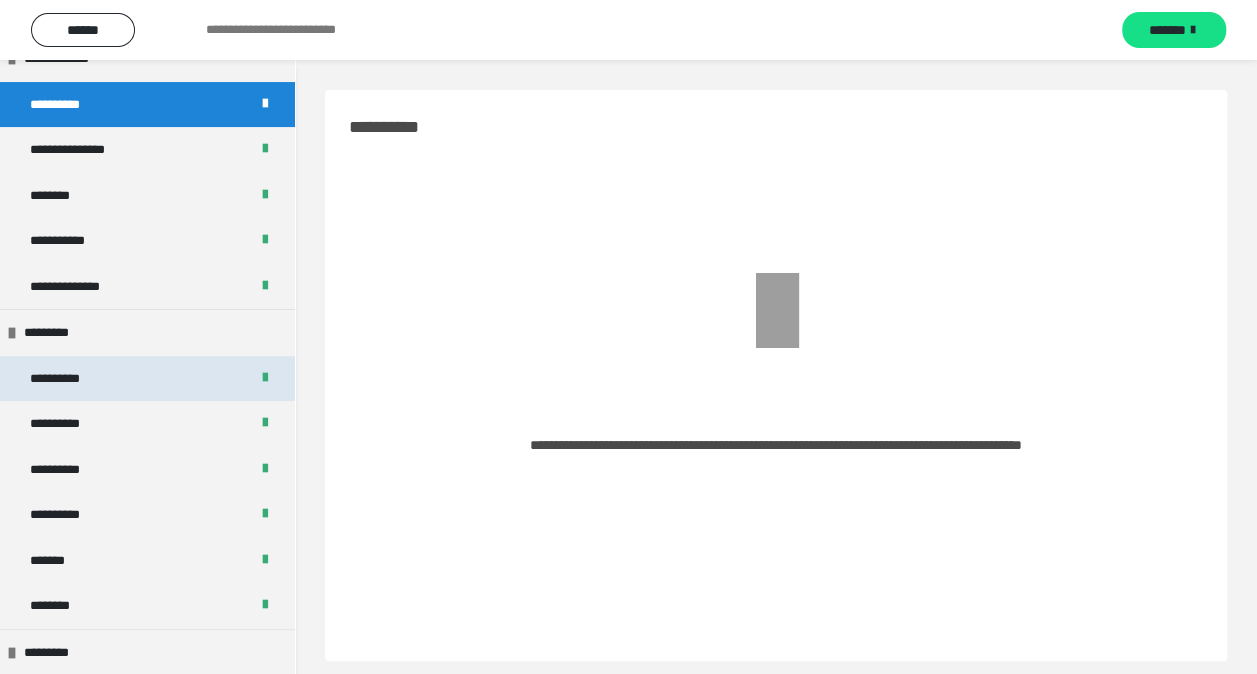 click on "**********" at bounding box center (67, 379) 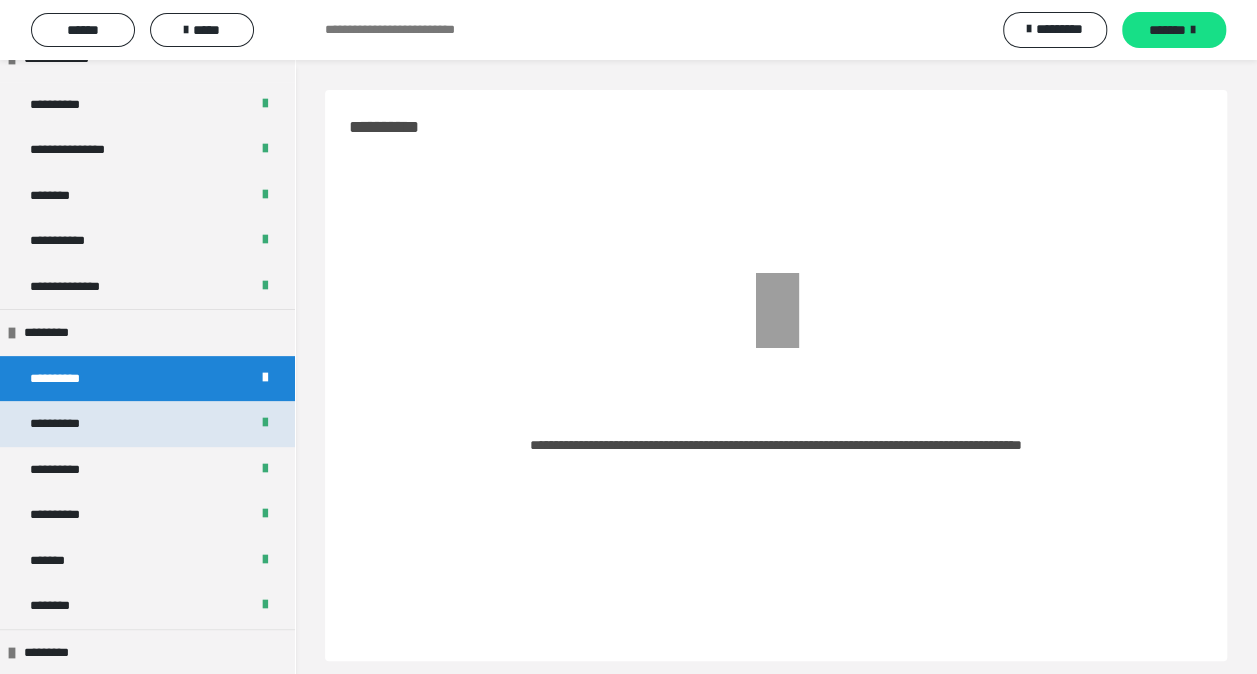click on "**********" at bounding box center [69, 424] 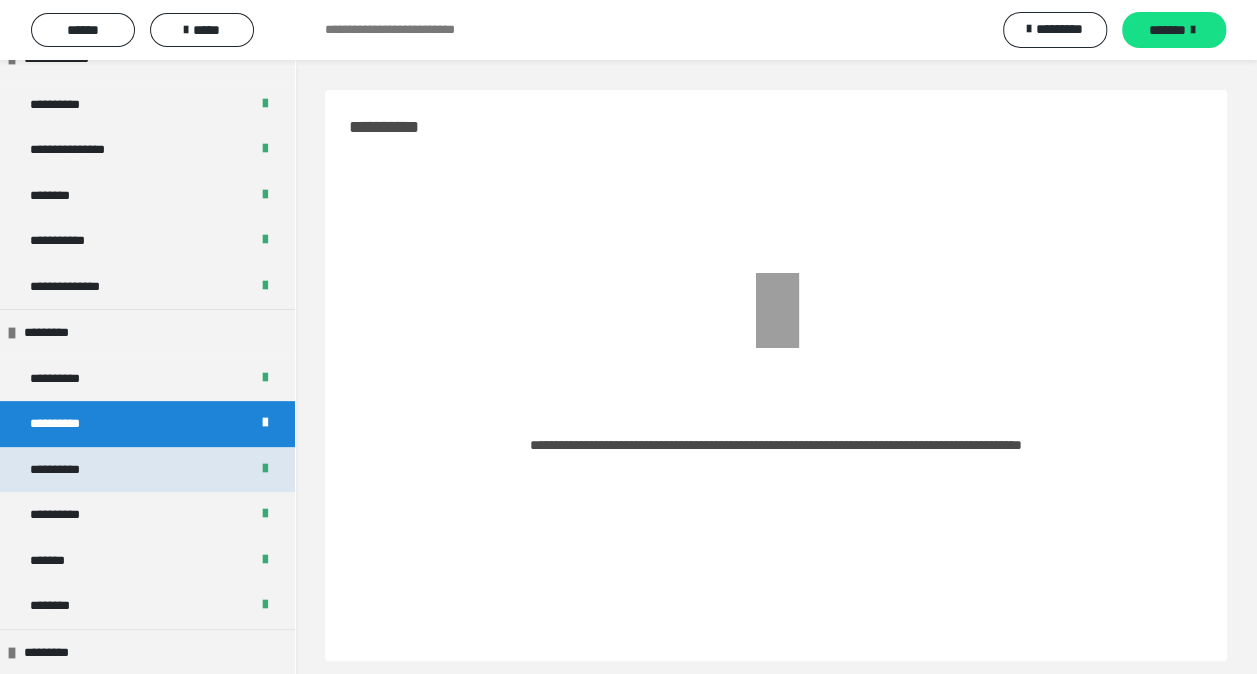 click on "**********" at bounding box center [69, 470] 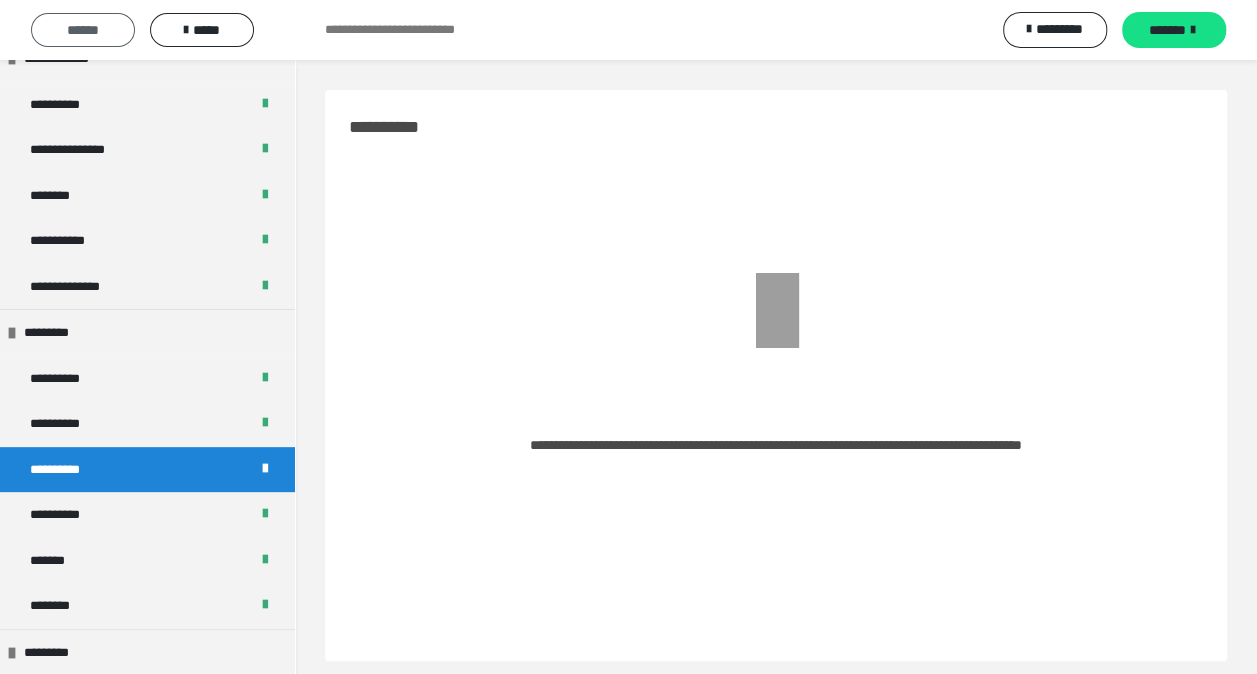 click on "******" at bounding box center [83, 30] 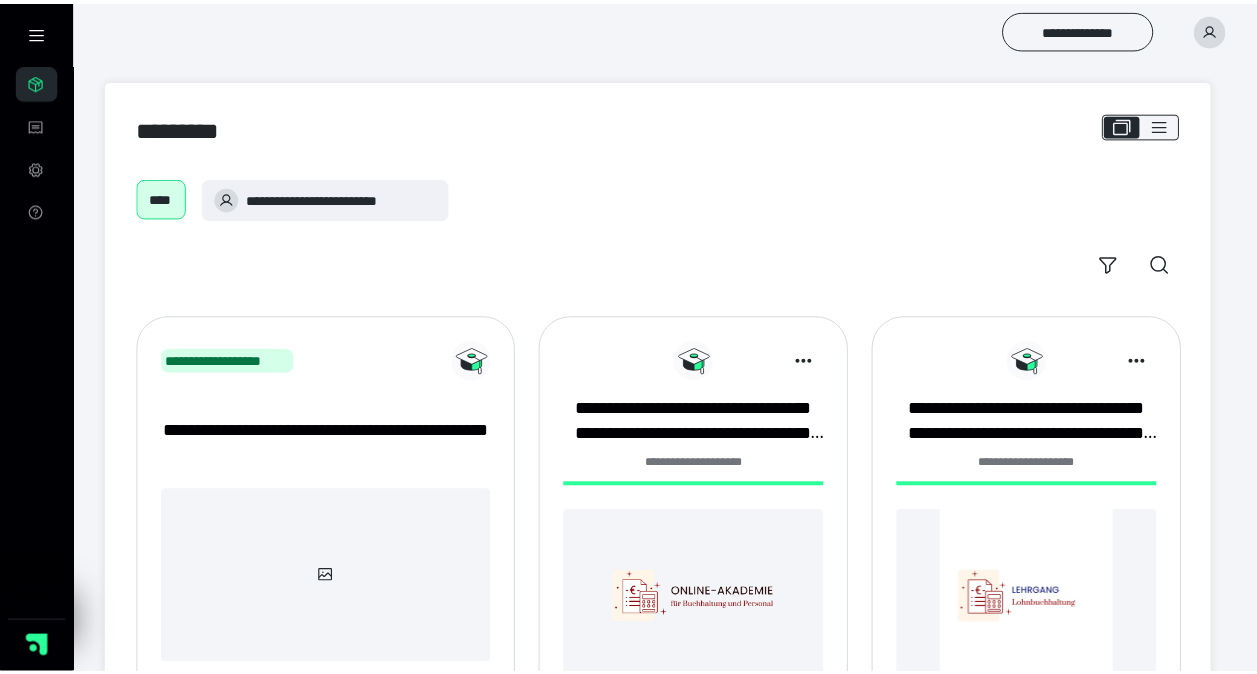scroll, scrollTop: 0, scrollLeft: 0, axis: both 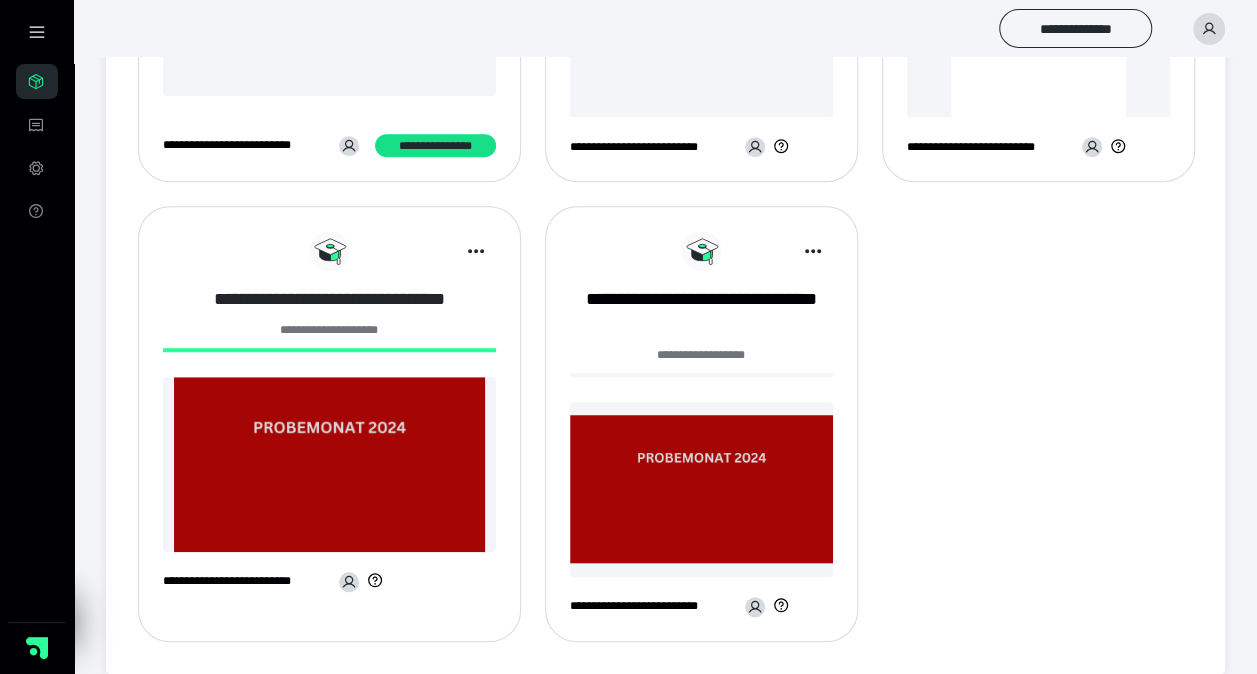 click on "**********" at bounding box center (329, 299) 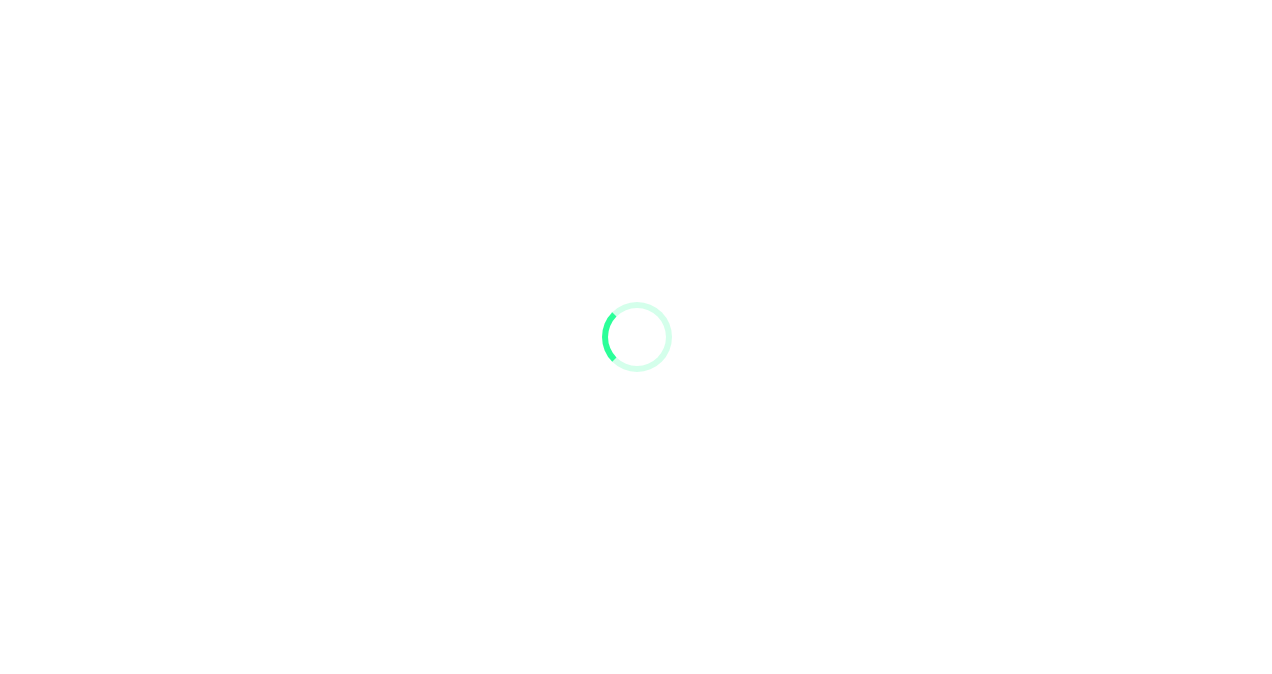 scroll, scrollTop: 0, scrollLeft: 0, axis: both 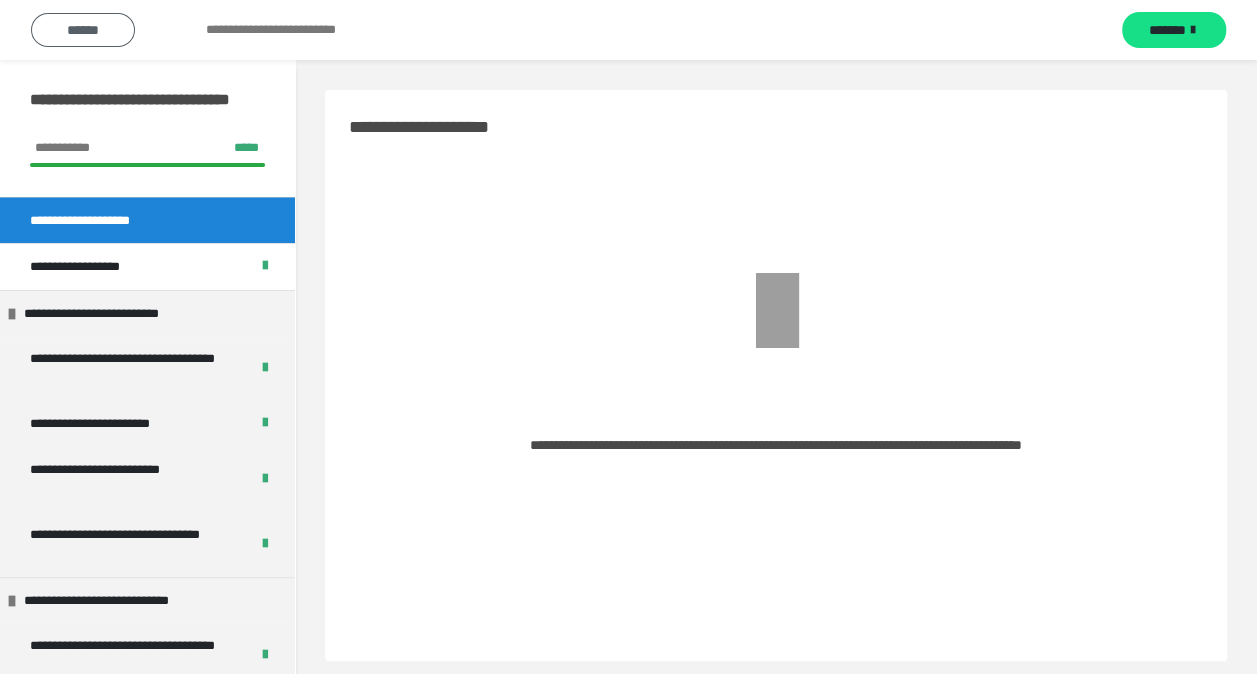 click on "******" at bounding box center (83, 30) 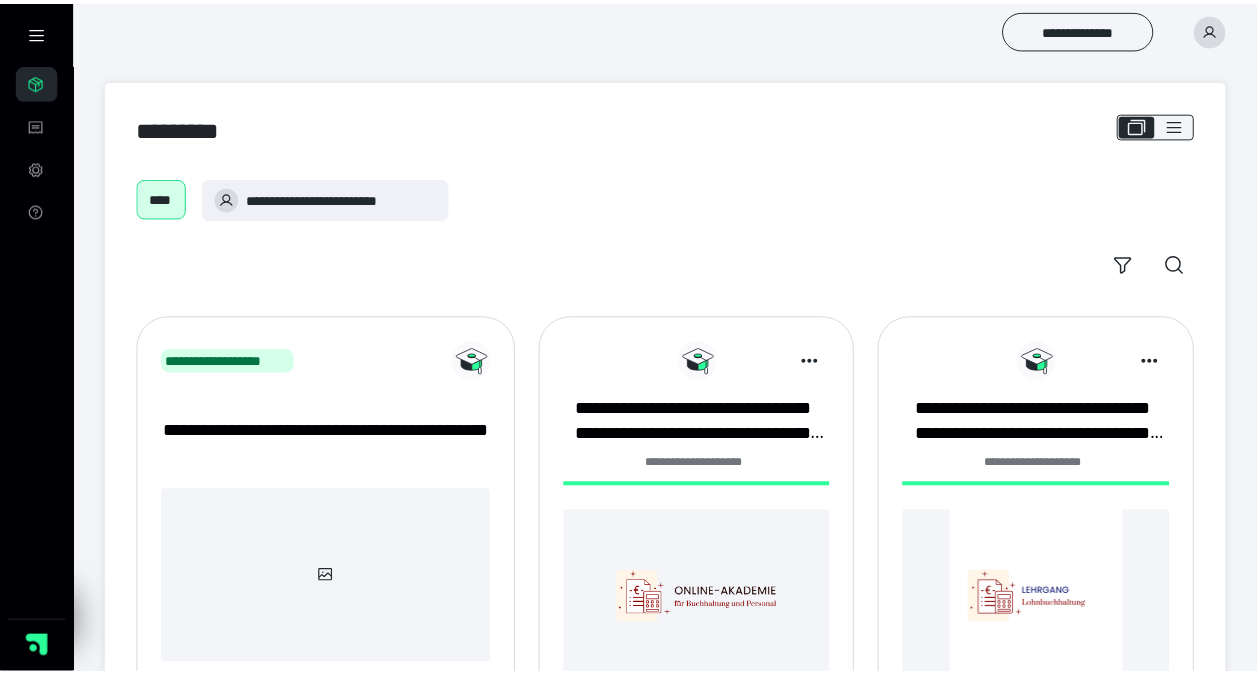 scroll, scrollTop: 590, scrollLeft: 0, axis: vertical 